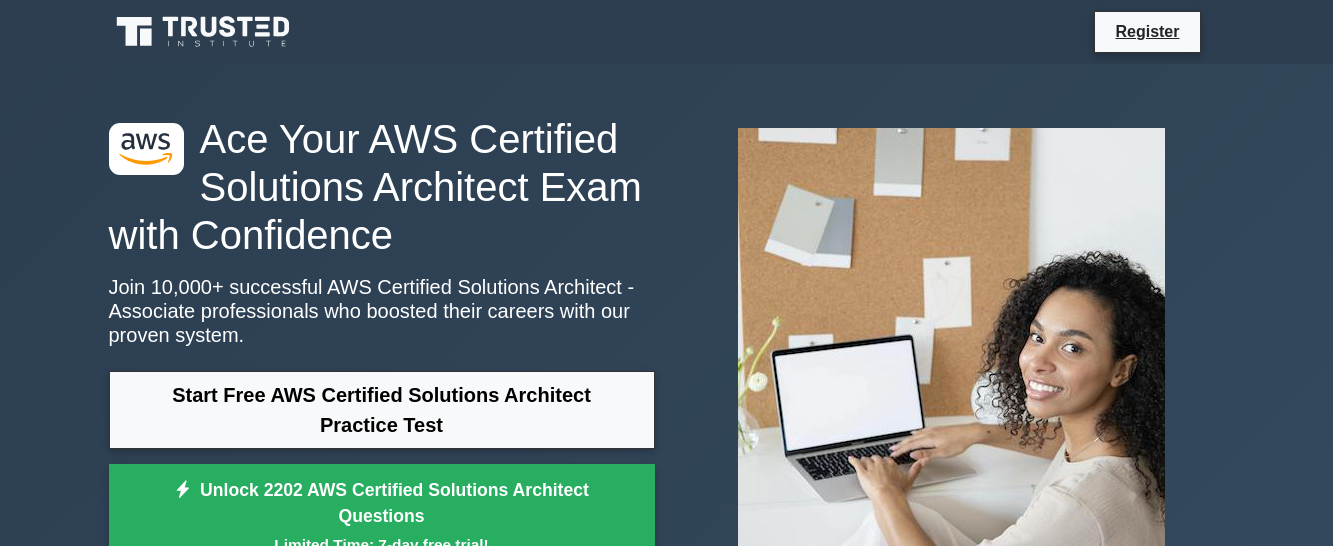 scroll, scrollTop: 0, scrollLeft: 0, axis: both 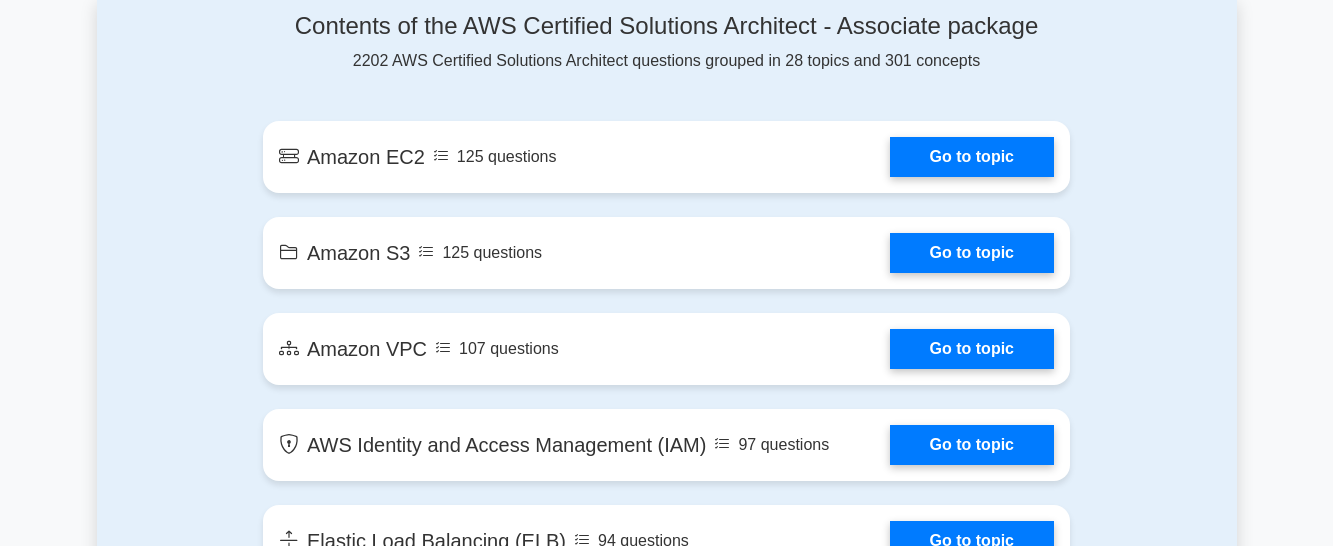 drag, startPoint x: 1338, startPoint y: 40, endPoint x: 1338, endPoint y: 130, distance: 90 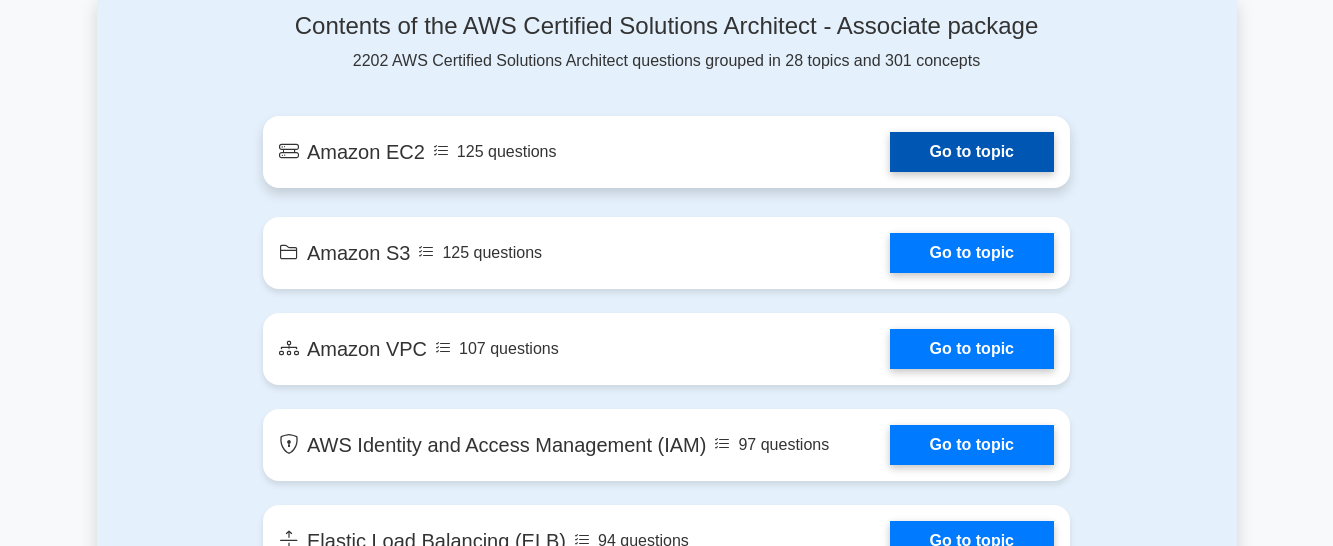 click on "Go to topic" at bounding box center (972, 152) 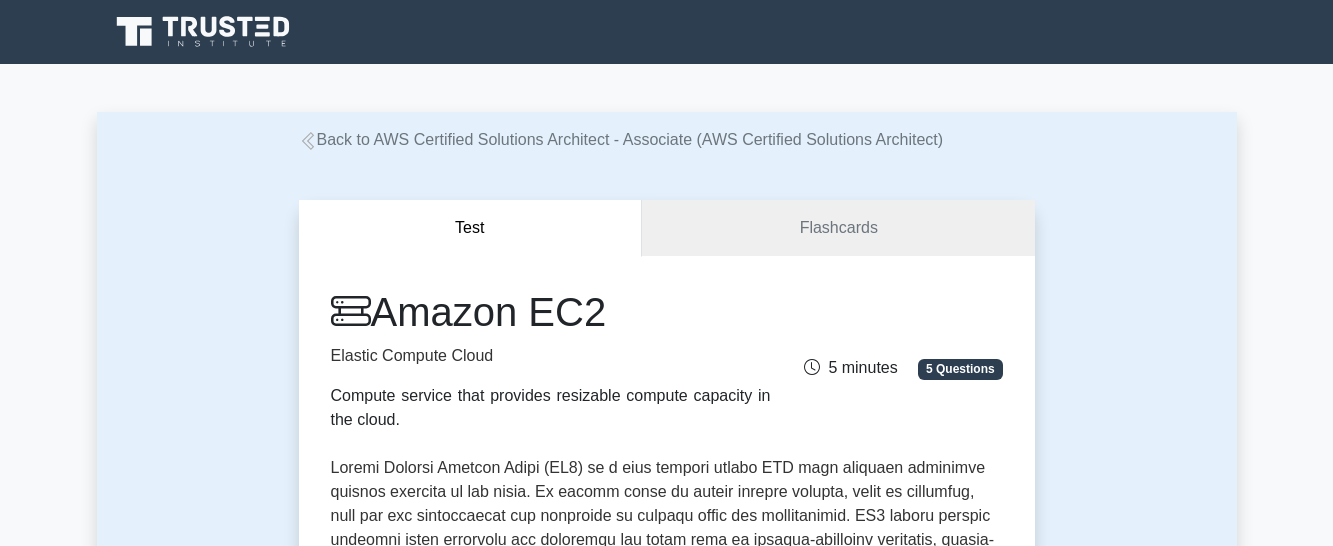 scroll, scrollTop: 0, scrollLeft: 0, axis: both 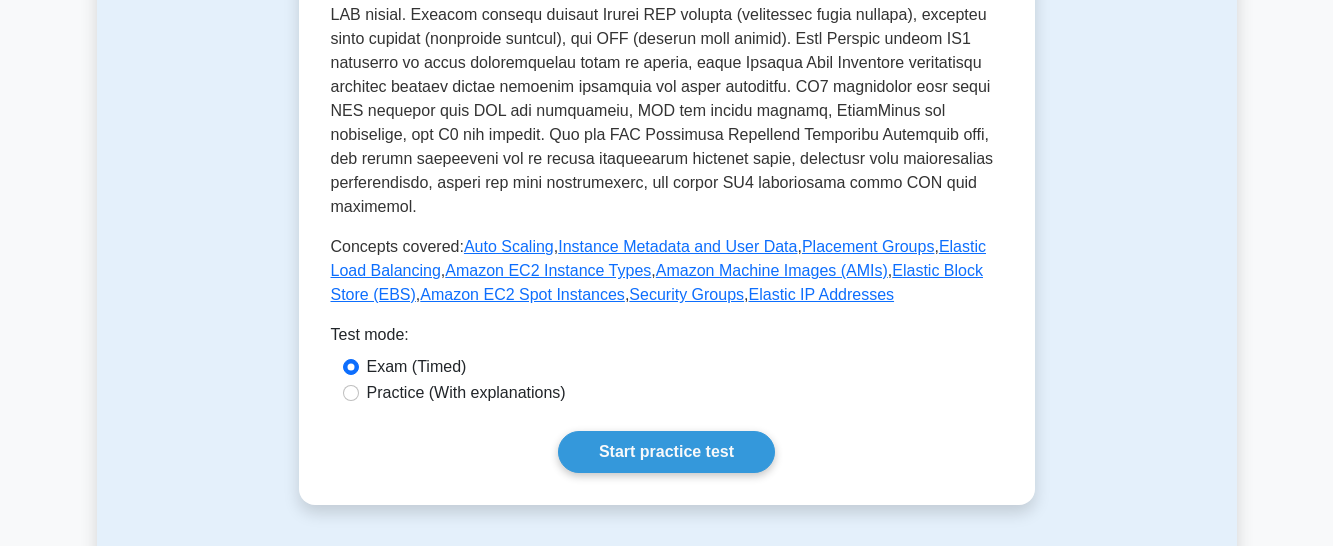 click on "Practice (With explanations)" at bounding box center (466, 393) 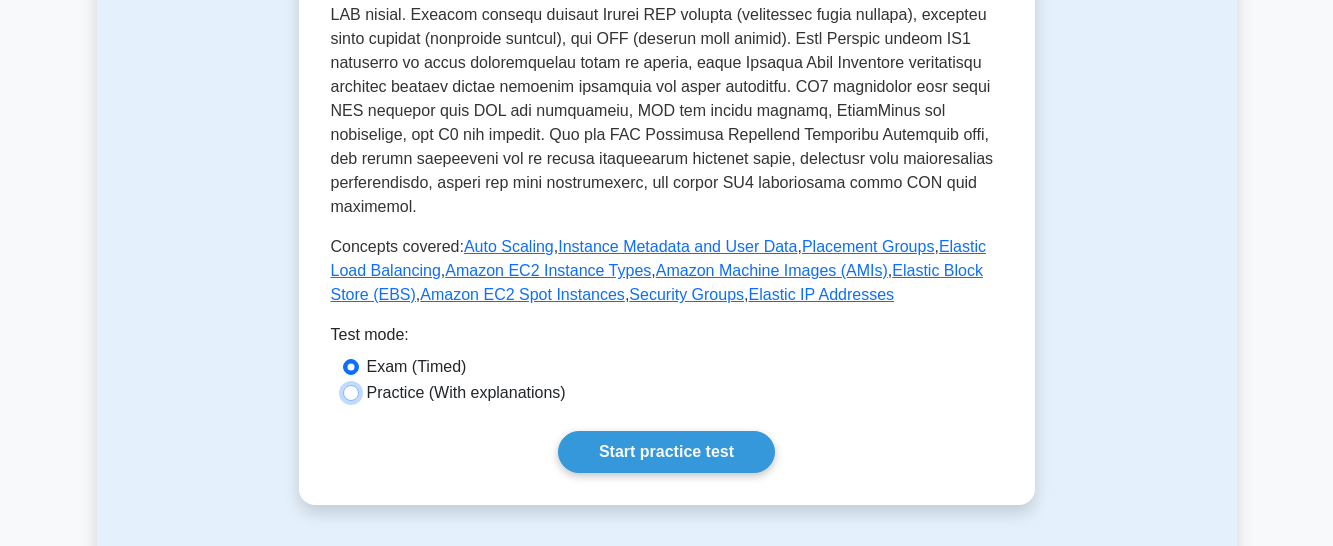 radio on "true" 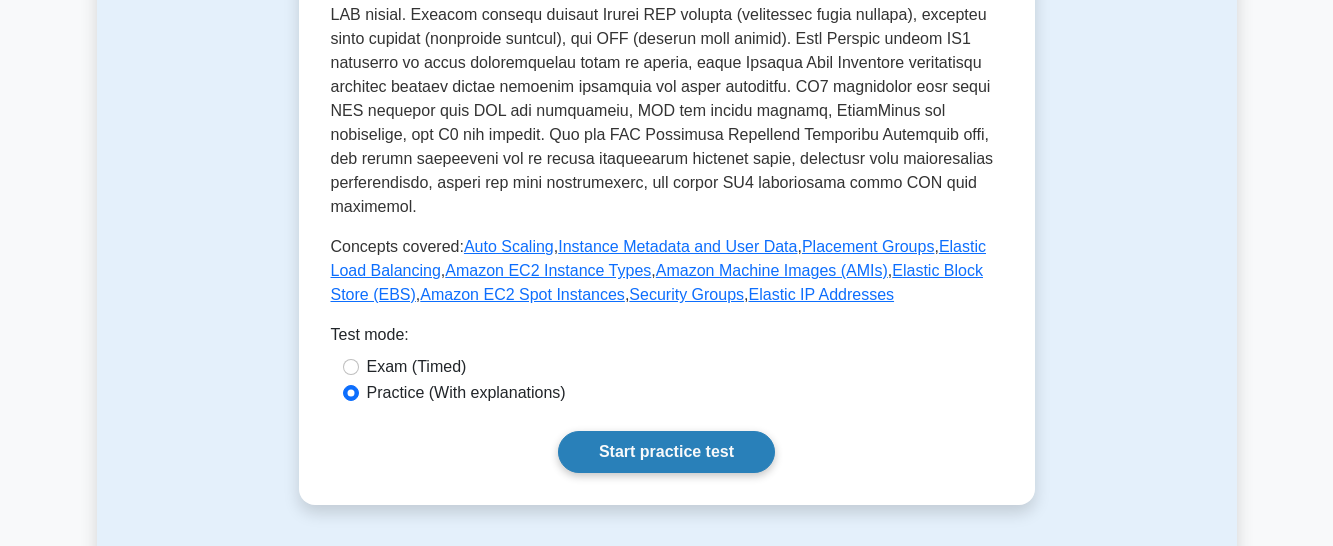 click on "Start practice test" at bounding box center [666, 452] 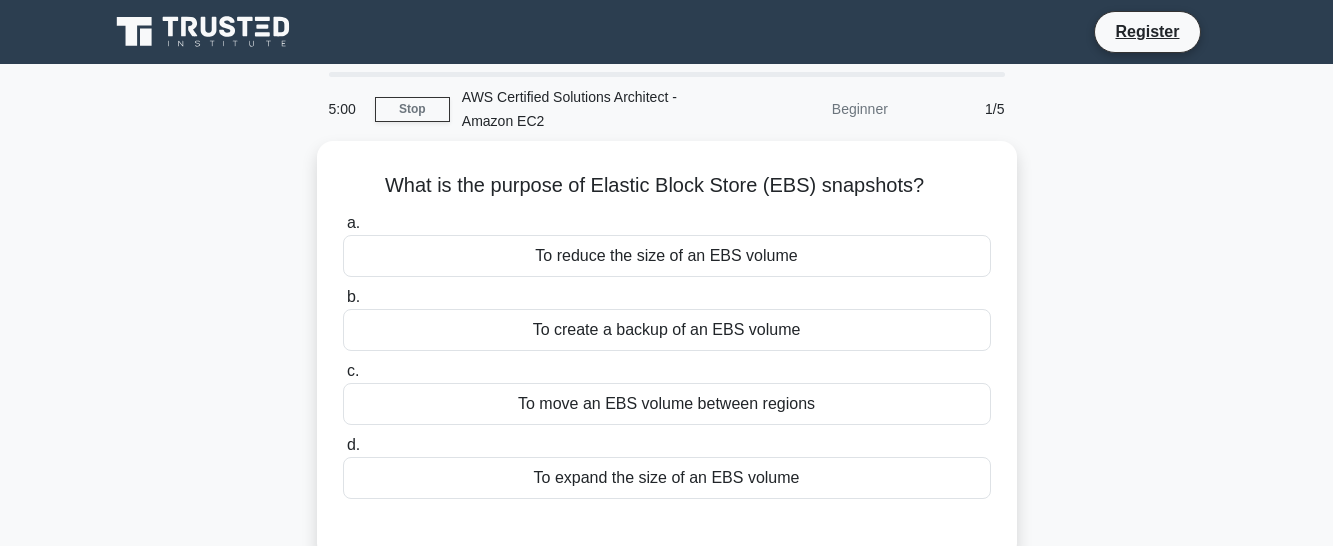 scroll, scrollTop: 0, scrollLeft: 0, axis: both 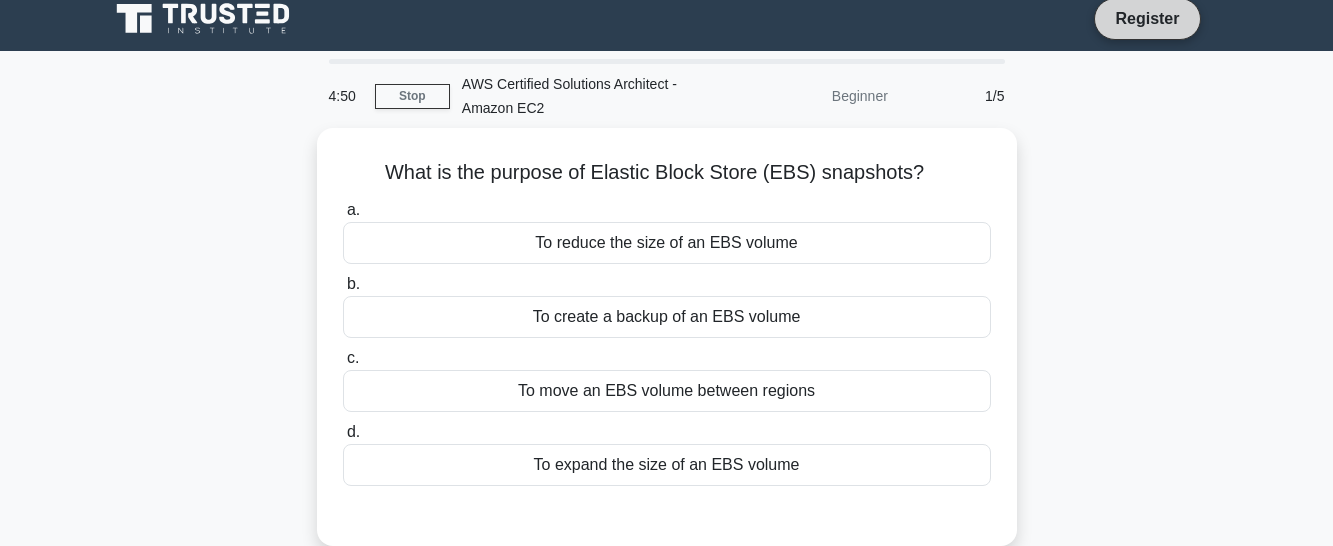 click on "Register" at bounding box center [1147, 18] 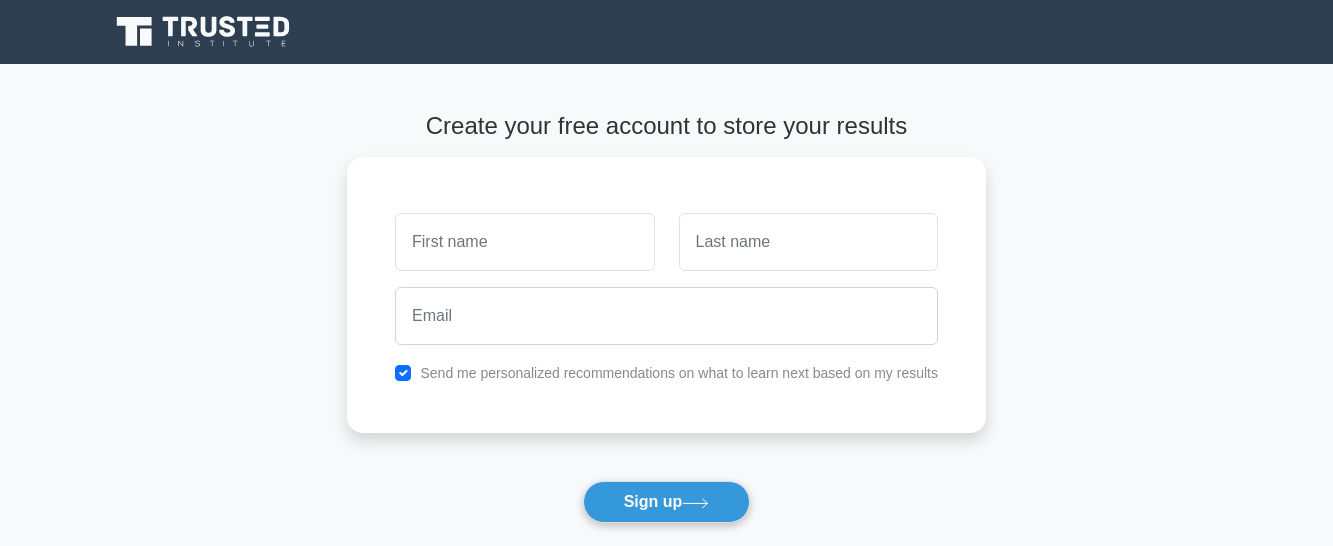 scroll, scrollTop: 0, scrollLeft: 0, axis: both 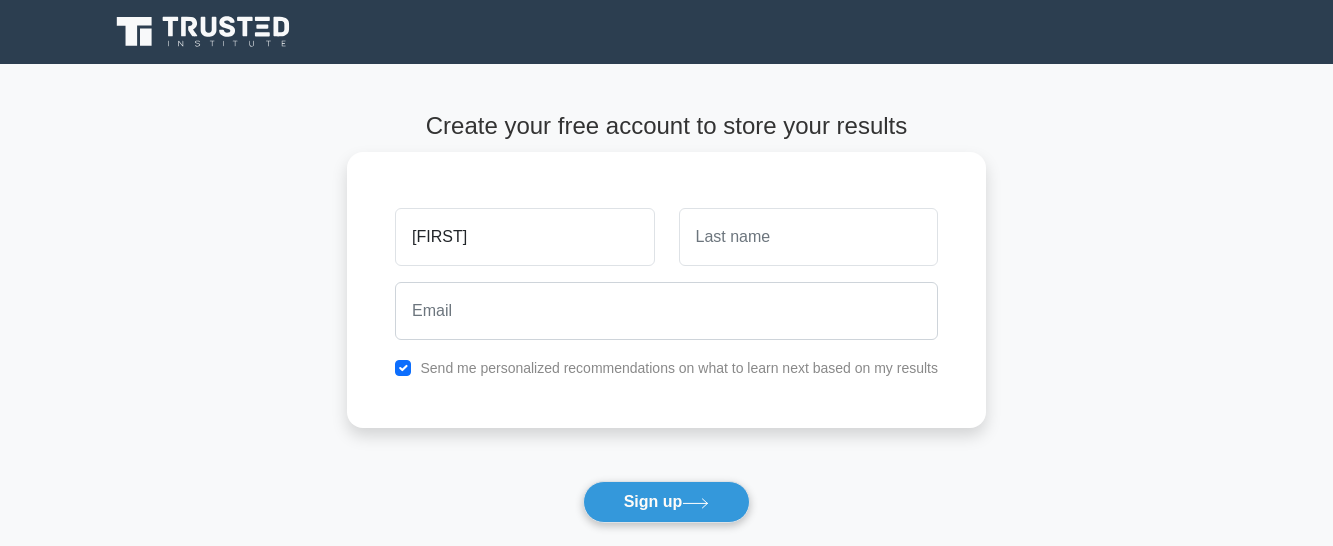 type on "Gabriel" 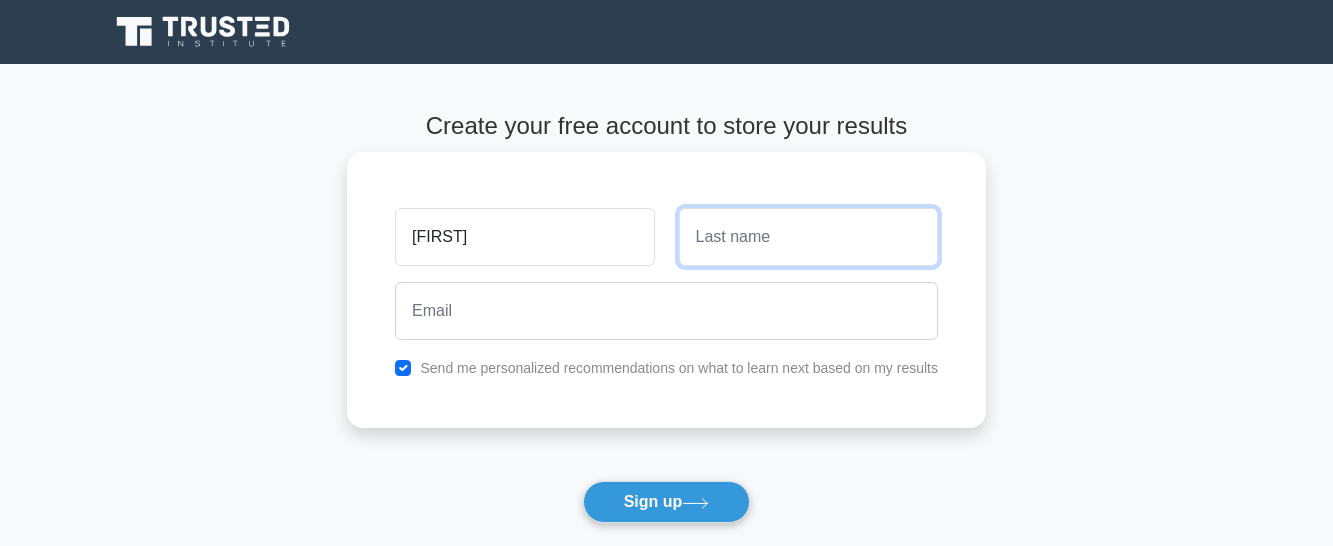 click at bounding box center [808, 237] 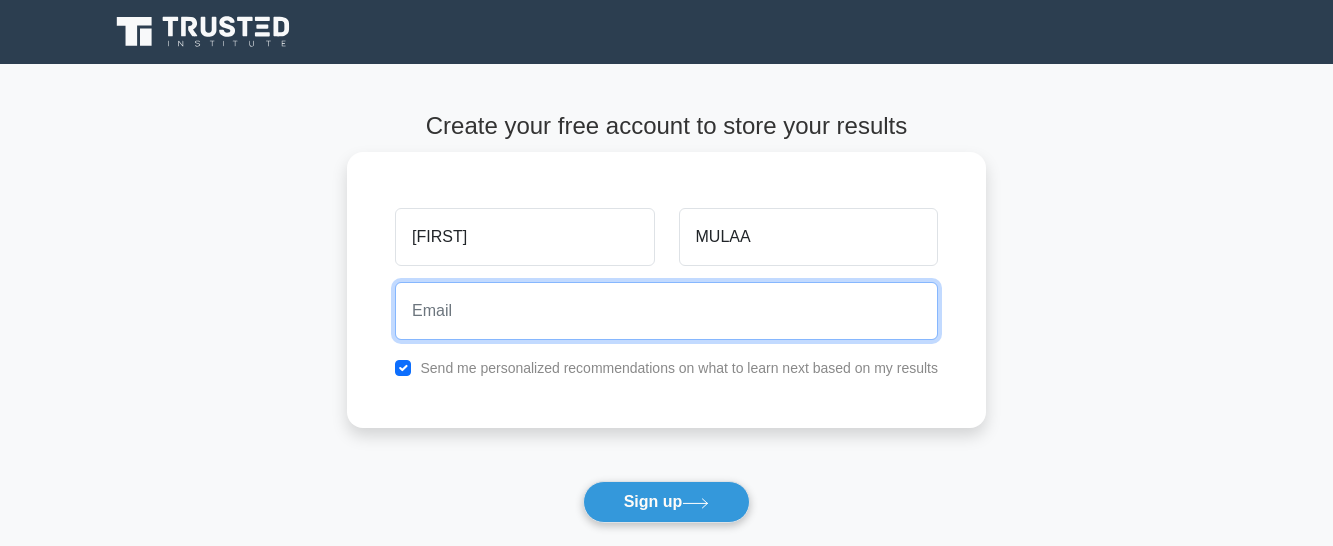 click at bounding box center (666, 311) 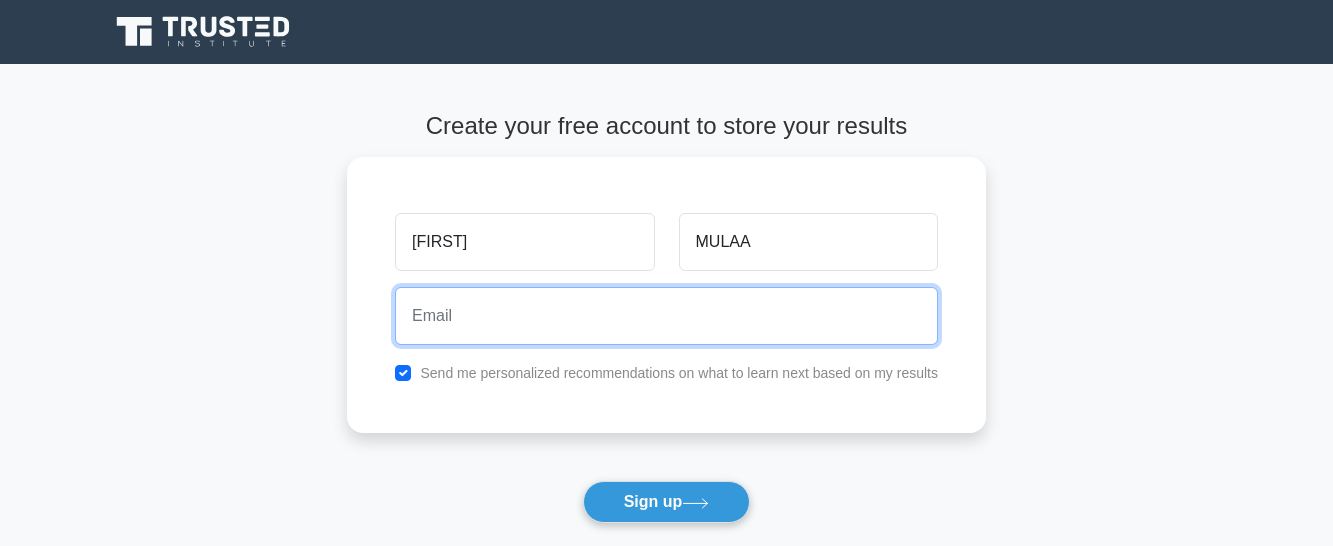 type on "mulaagabriel89@gmail.com" 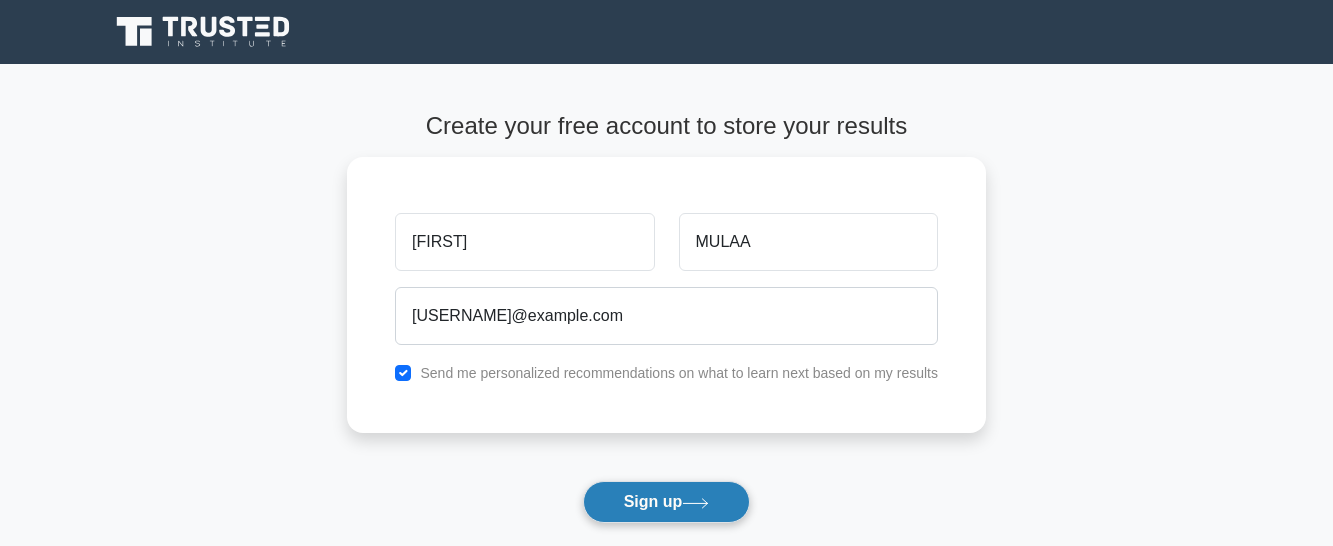 click on "Sign up" at bounding box center (667, 502) 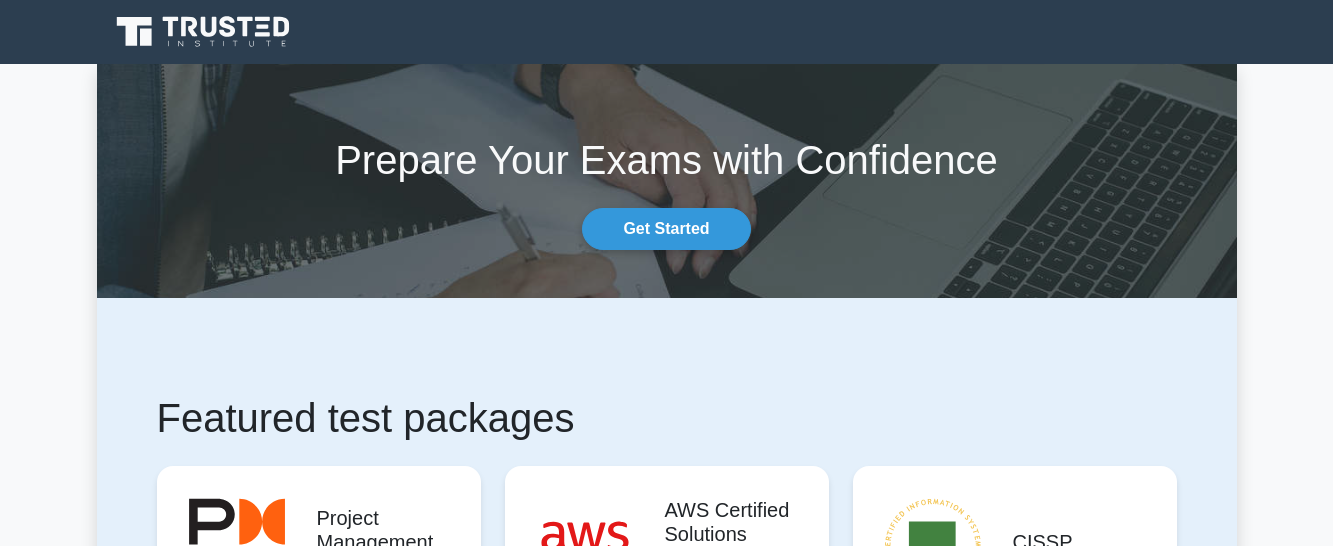scroll, scrollTop: 0, scrollLeft: 0, axis: both 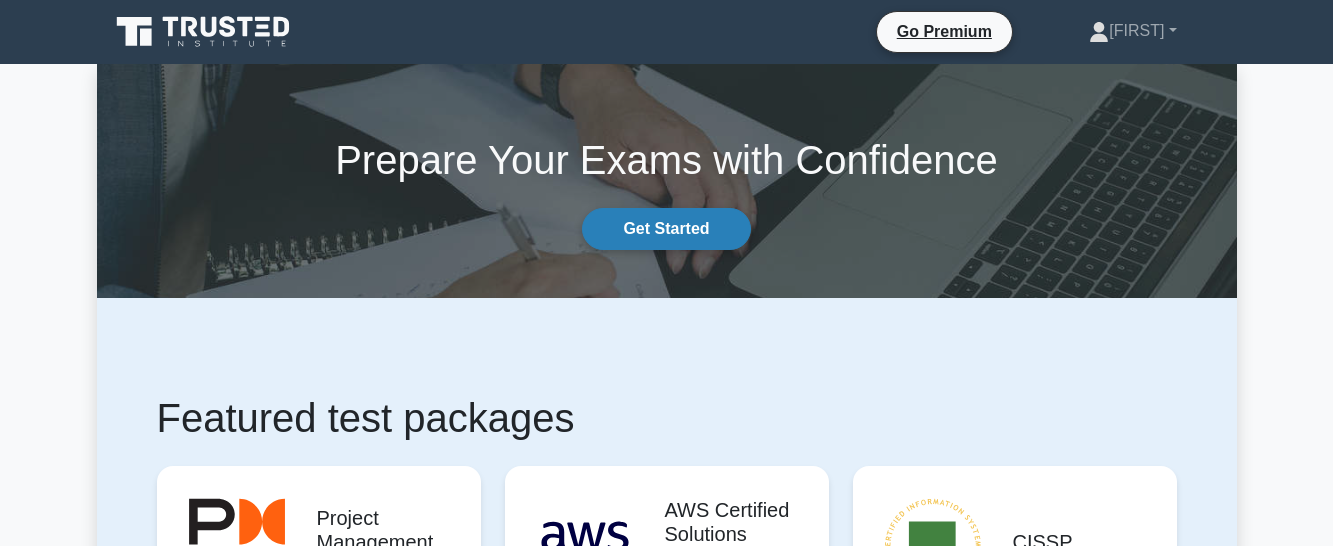 click on "Get Started" at bounding box center (666, 229) 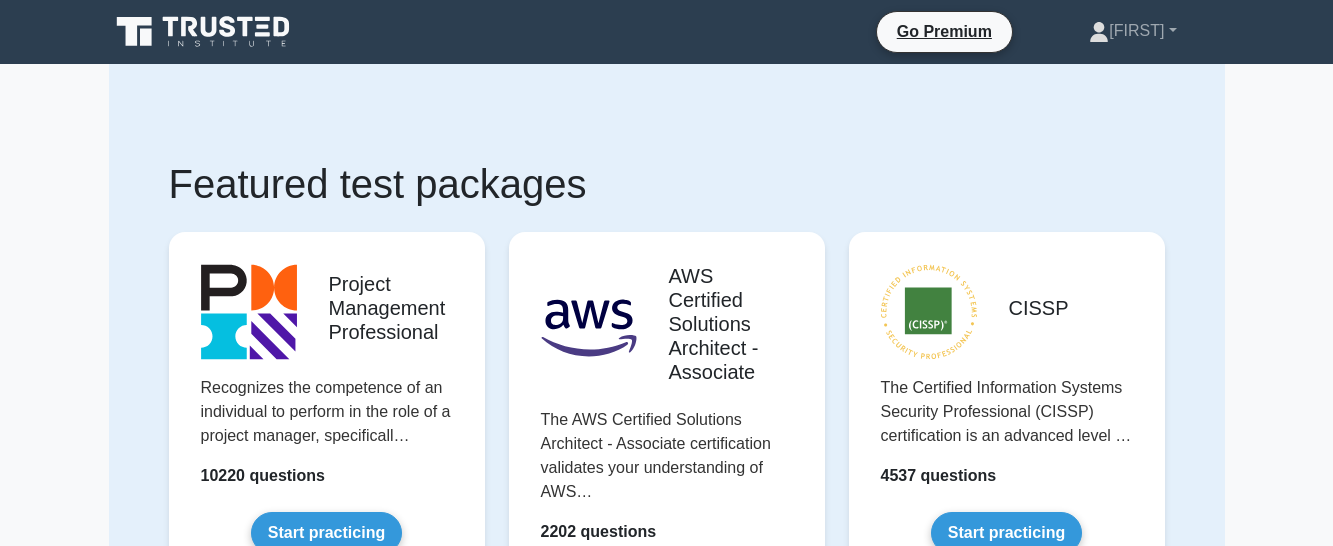 scroll, scrollTop: 0, scrollLeft: 0, axis: both 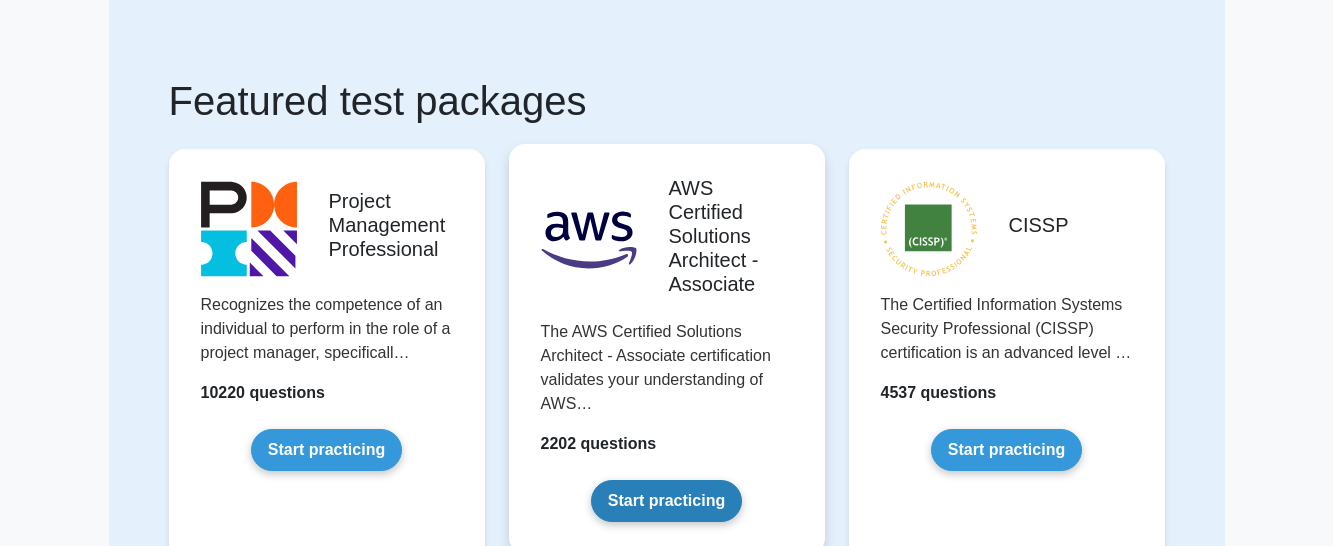 click on "Start practicing" at bounding box center (666, 501) 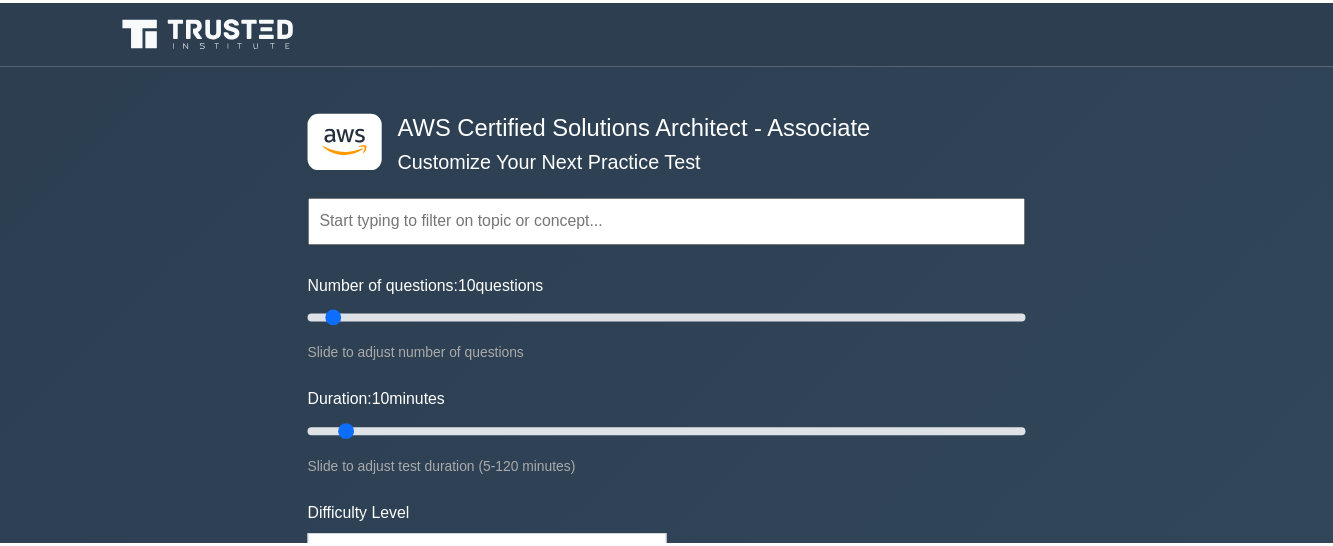 scroll, scrollTop: 0, scrollLeft: 0, axis: both 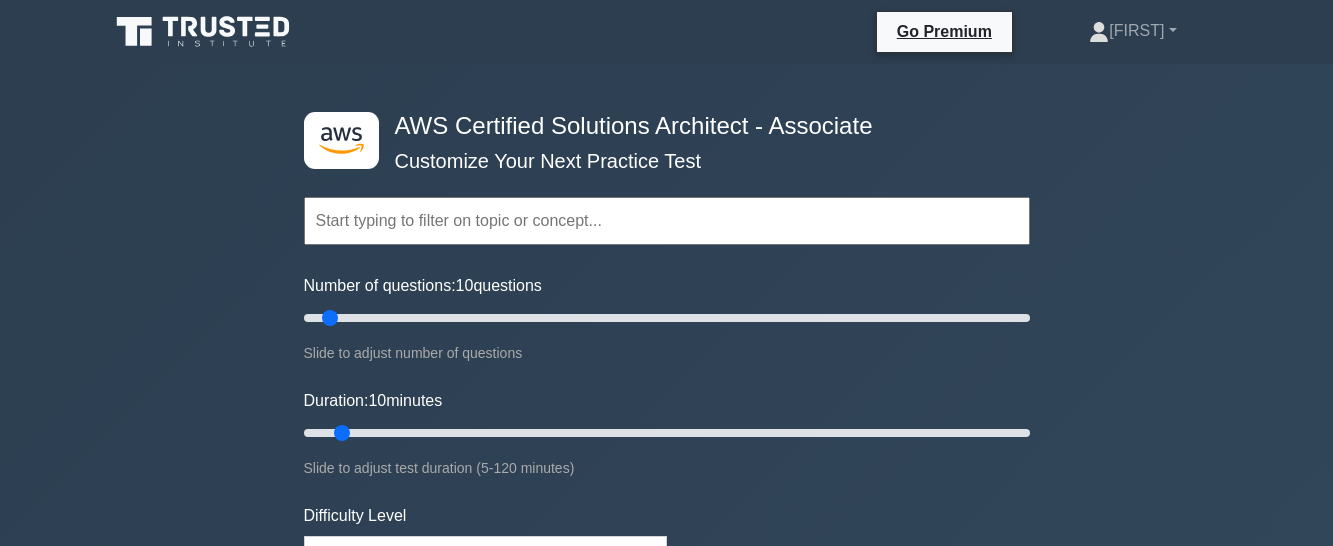 click on "10" at bounding box center (465, 285) 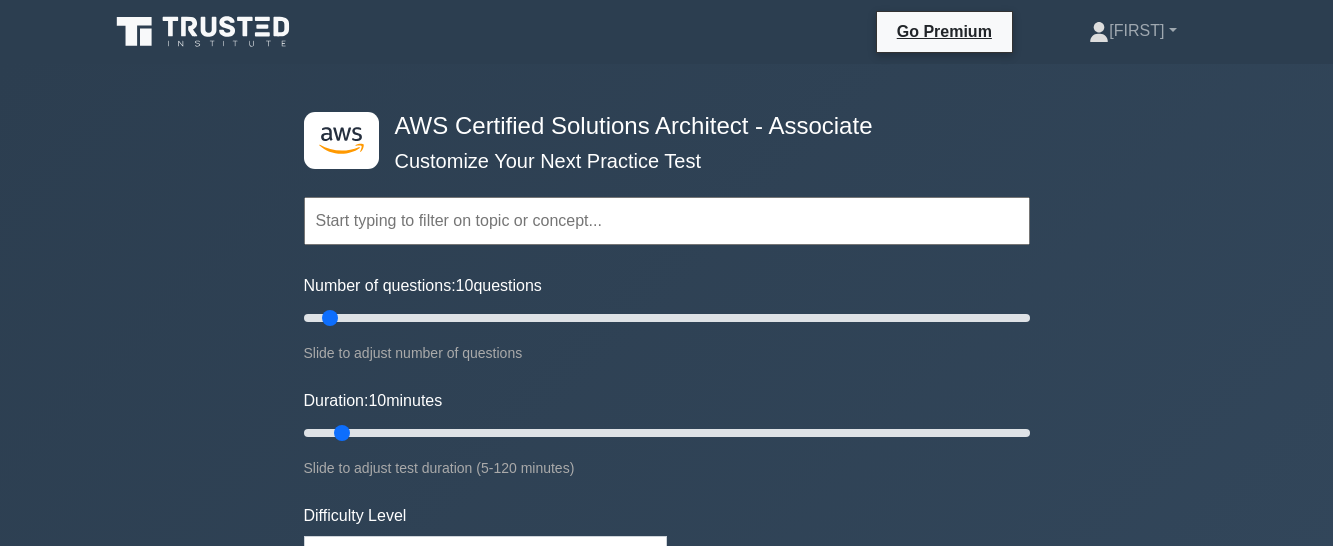 click on "Number of questions:  10  questions" at bounding box center (667, 318) 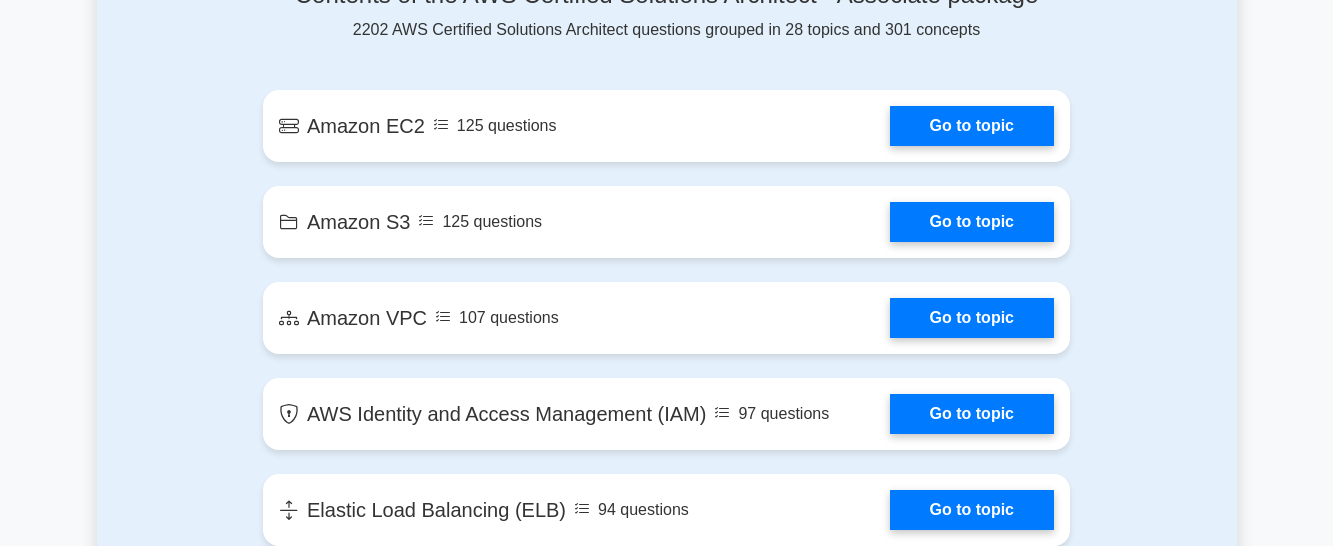scroll, scrollTop: 1310, scrollLeft: 0, axis: vertical 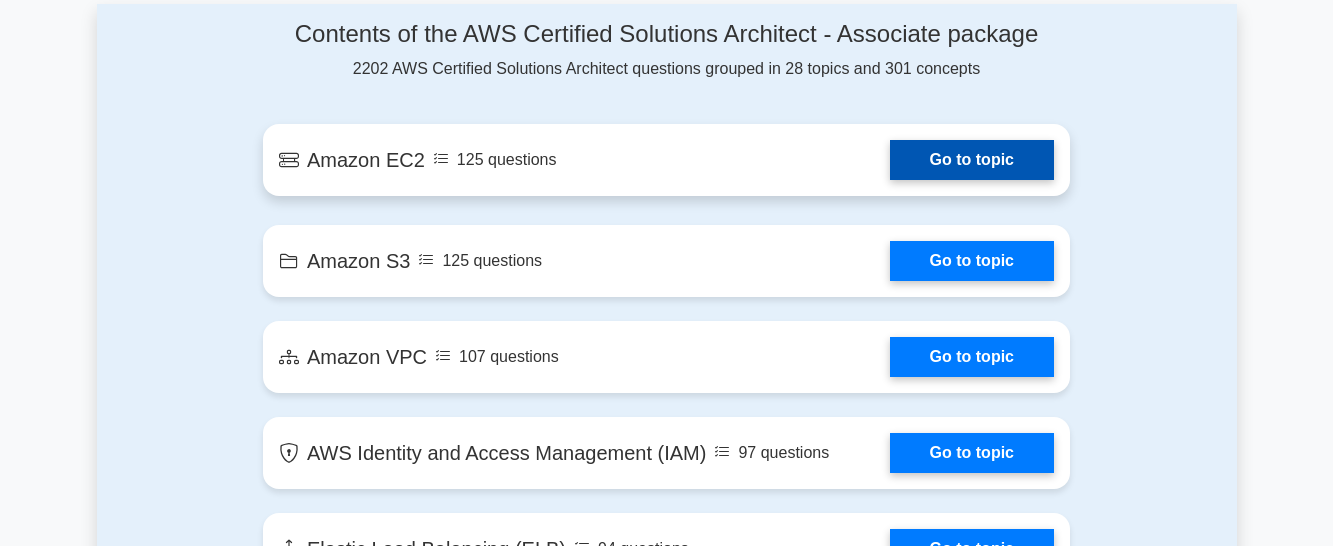 click on "Go to topic" at bounding box center [972, 160] 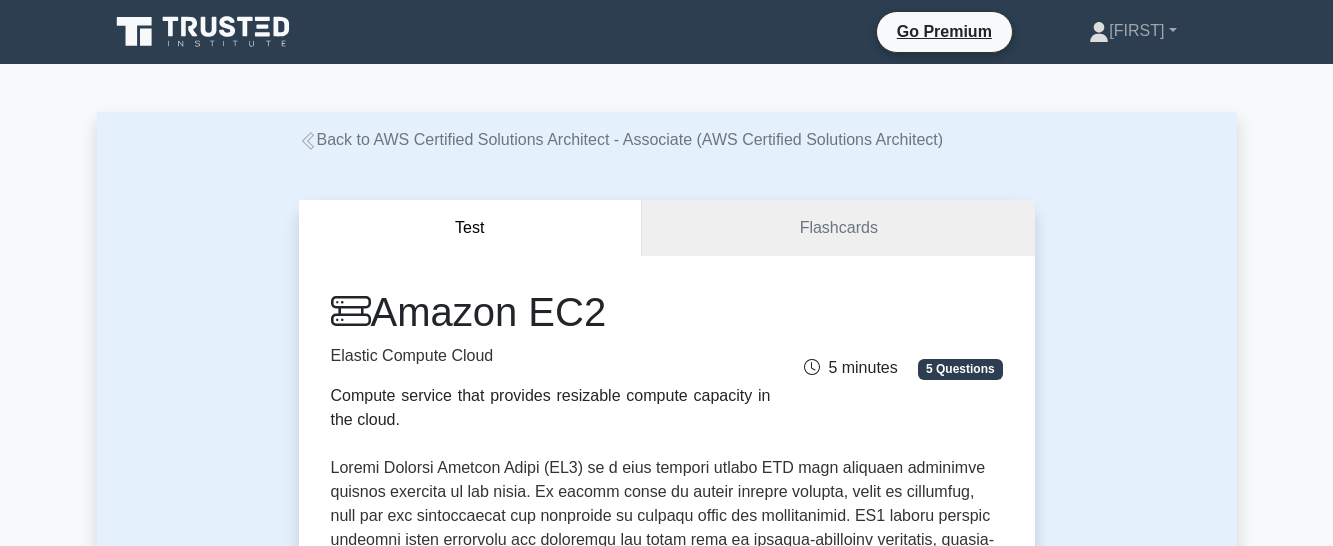 scroll, scrollTop: 0, scrollLeft: 0, axis: both 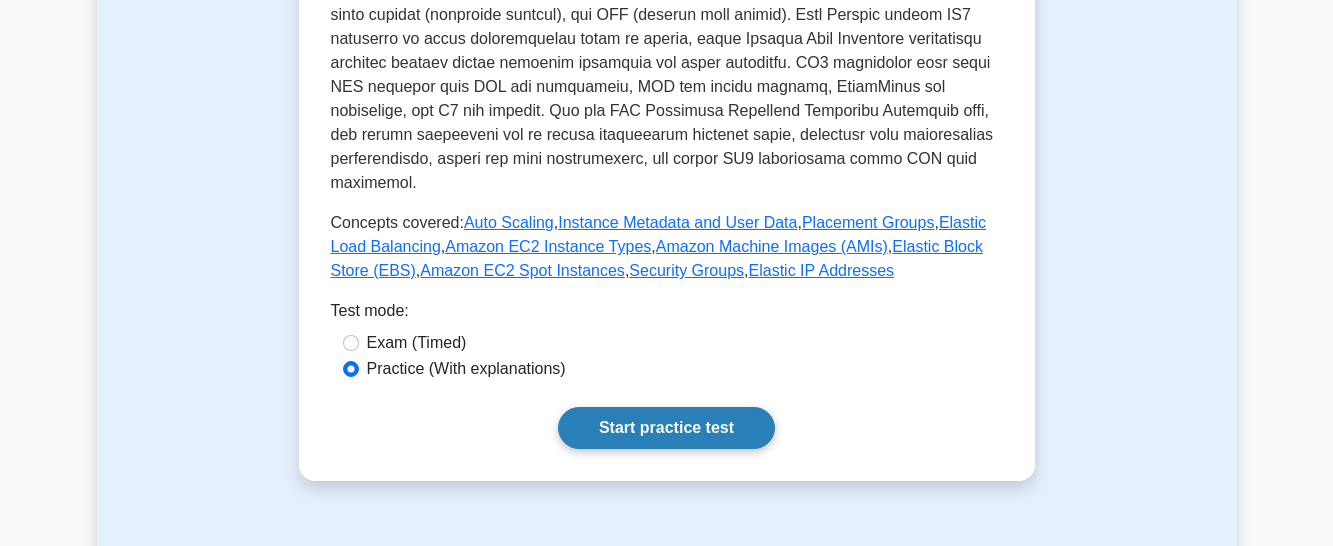 click on "Start practice test" at bounding box center (666, 428) 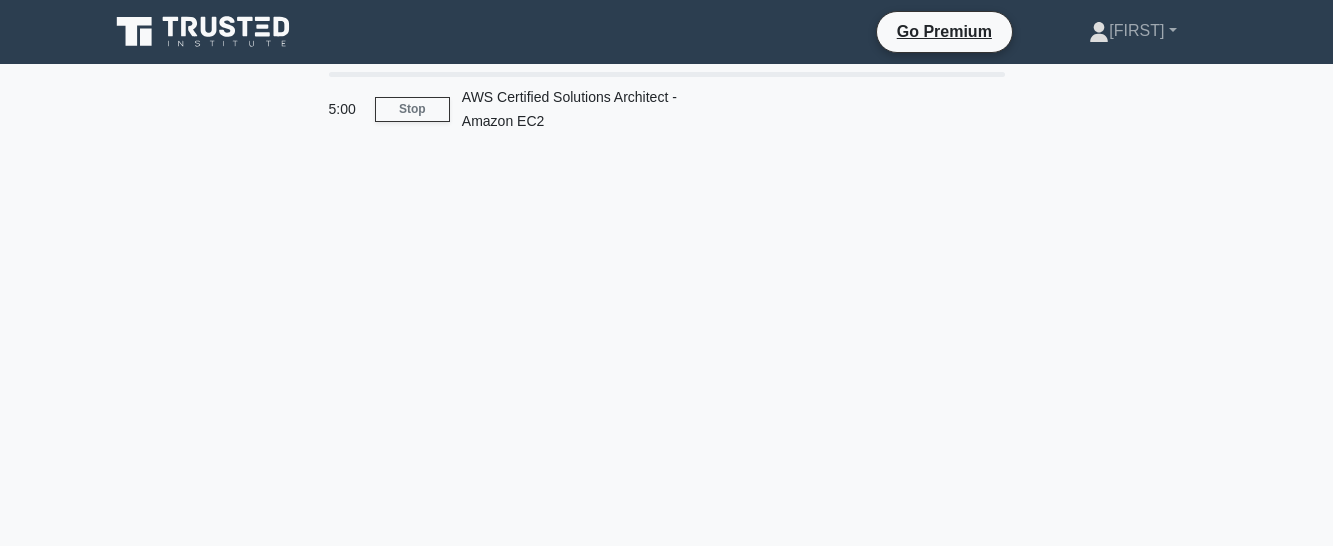 scroll, scrollTop: 0, scrollLeft: 0, axis: both 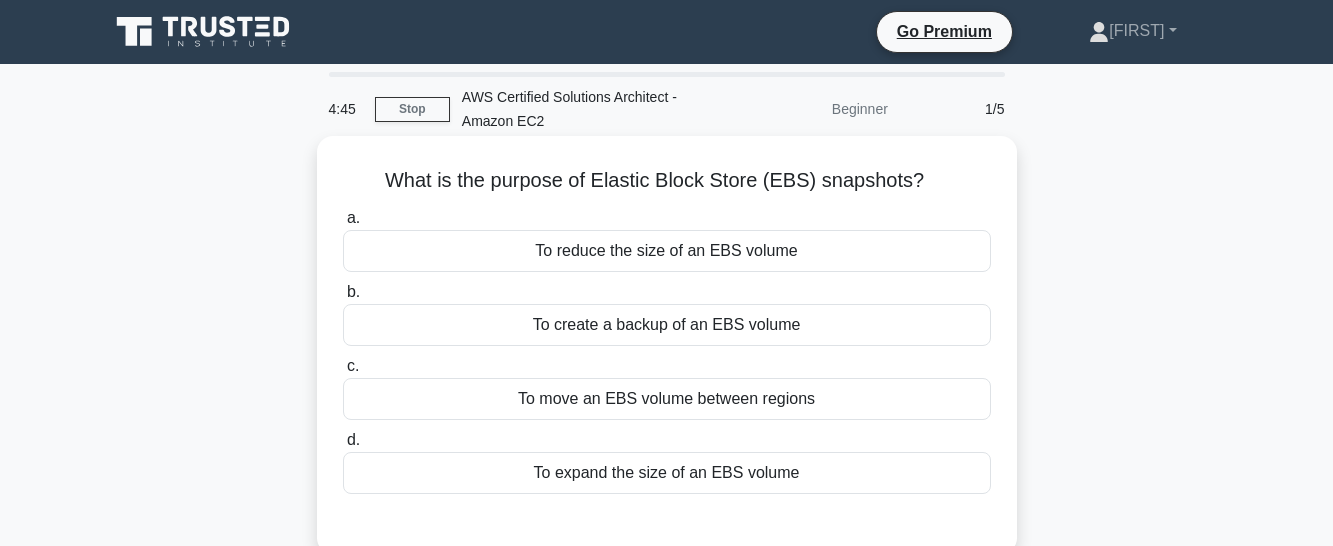 click on "To reduce the size of an EBS volume" at bounding box center [667, 251] 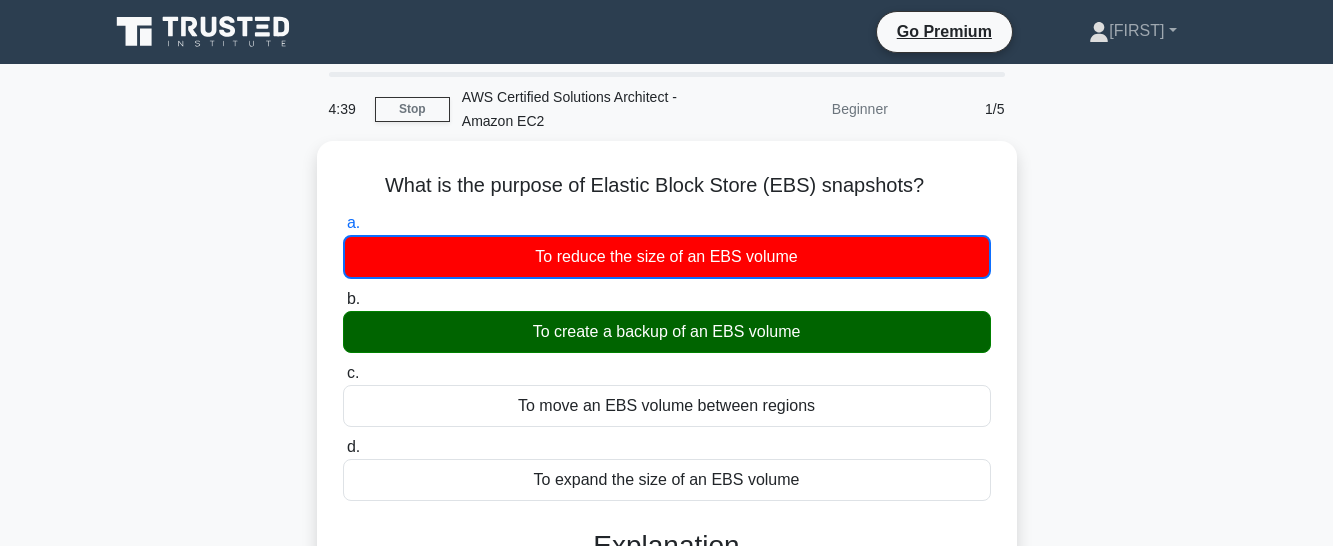click on "What is the purpose of Elastic Block Store (EBS) snapshots?
.spinner_0XTQ{transform-origin:center;animation:spinner_y6GP .75s linear infinite}@keyframes spinner_y6GP{100%{transform:rotate(360deg)}}
a.
To reduce the size of an EBS volume
b. c. d." at bounding box center [667, 467] 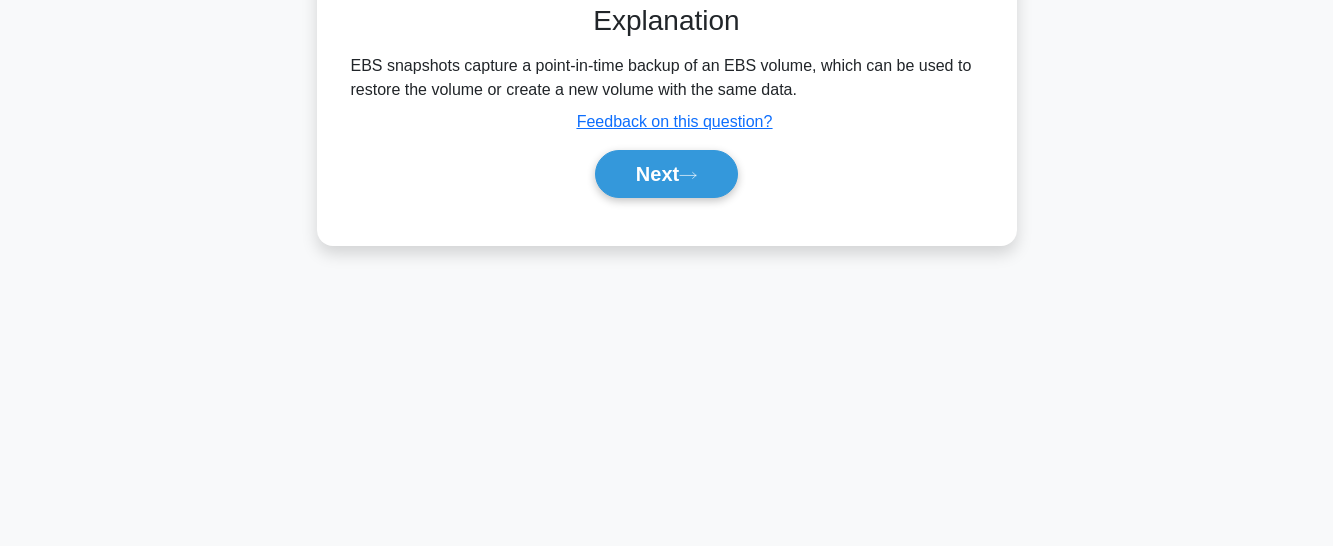 scroll, scrollTop: 534, scrollLeft: 0, axis: vertical 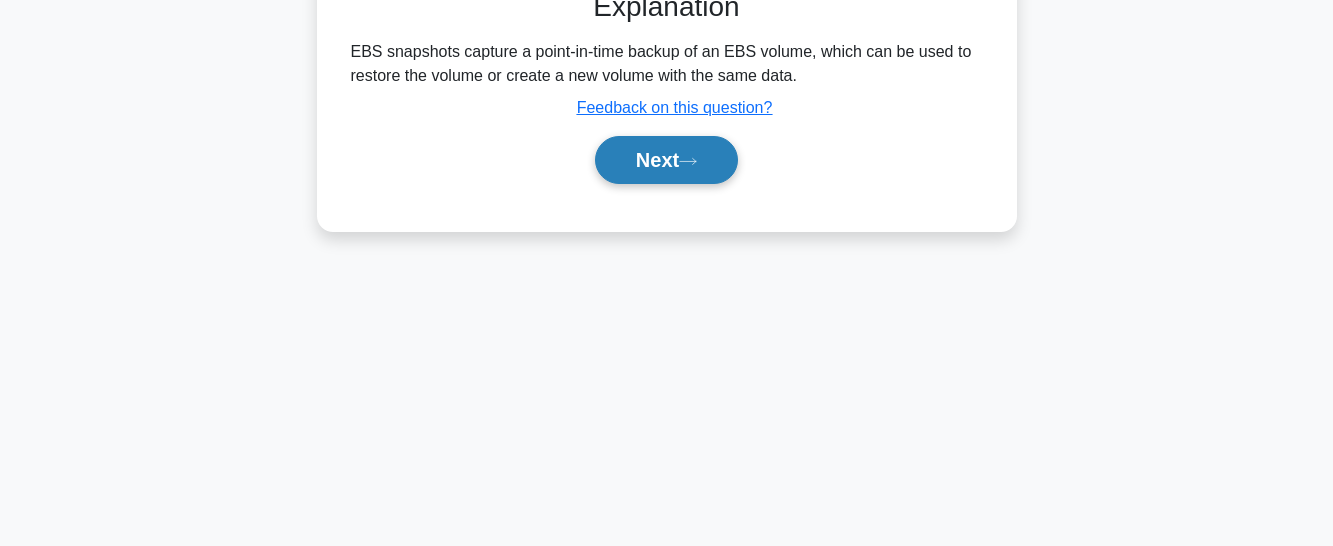click on "Next" at bounding box center (666, 160) 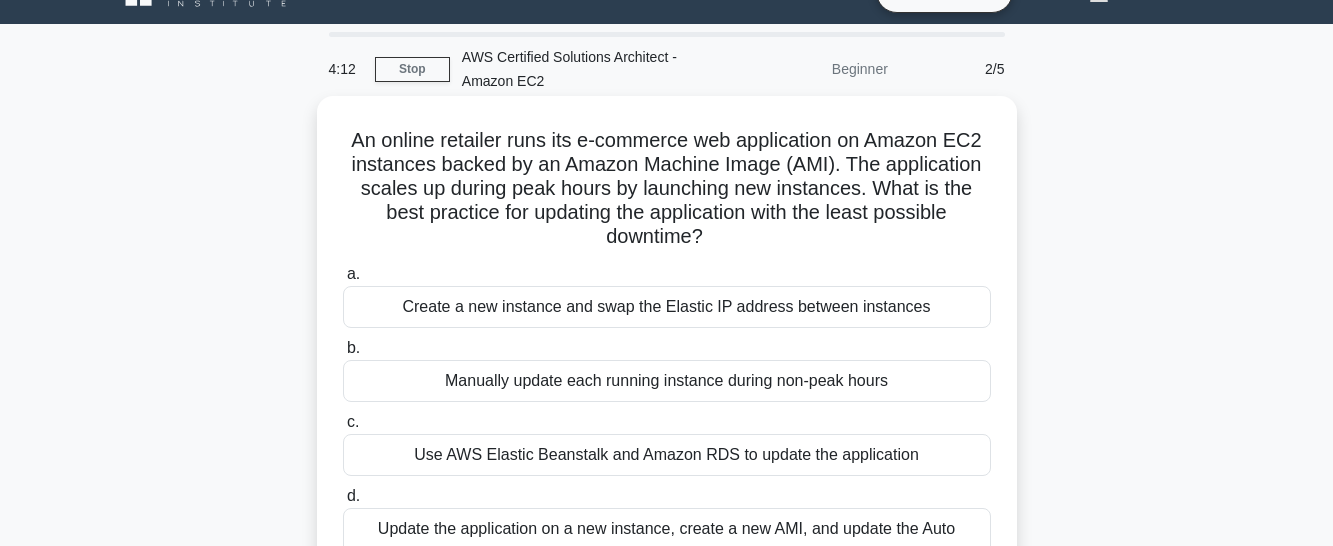 scroll, scrollTop: 80, scrollLeft: 0, axis: vertical 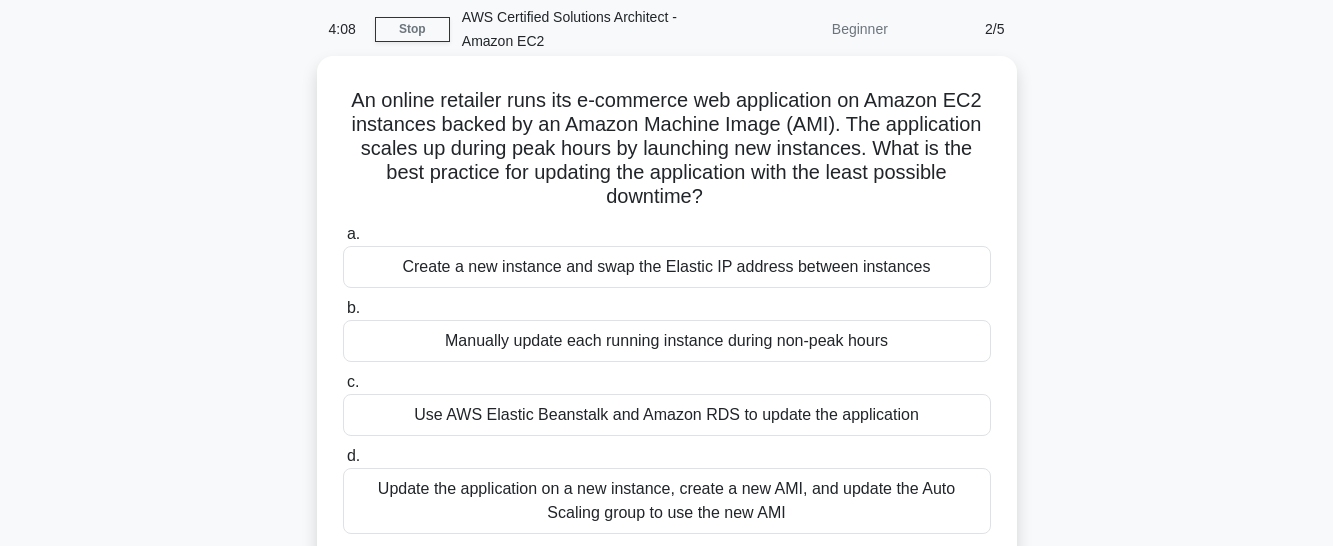 click on "Manually update each running instance during non-peak hours" at bounding box center (667, 341) 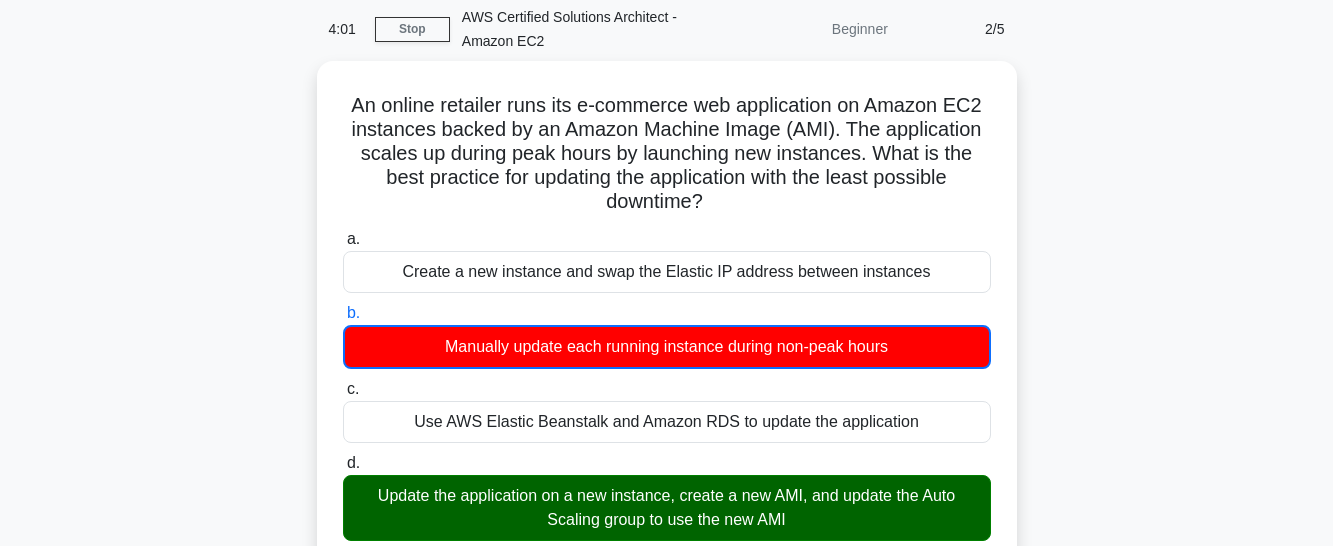 click on "c.
Use AWS Elastic Beanstalk and Amazon RDS to update the application" at bounding box center [343, 389] 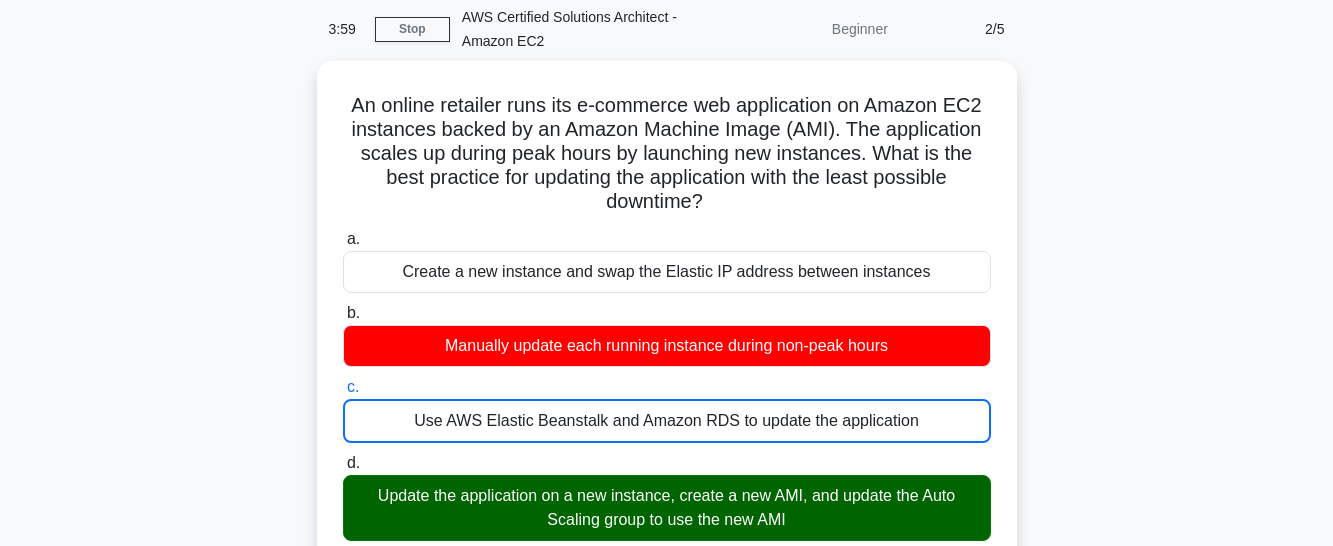 click on "d.
Update the application on a new instance, create a new AMI, and update the Auto Scaling group to use the new AMI" at bounding box center [343, 463] 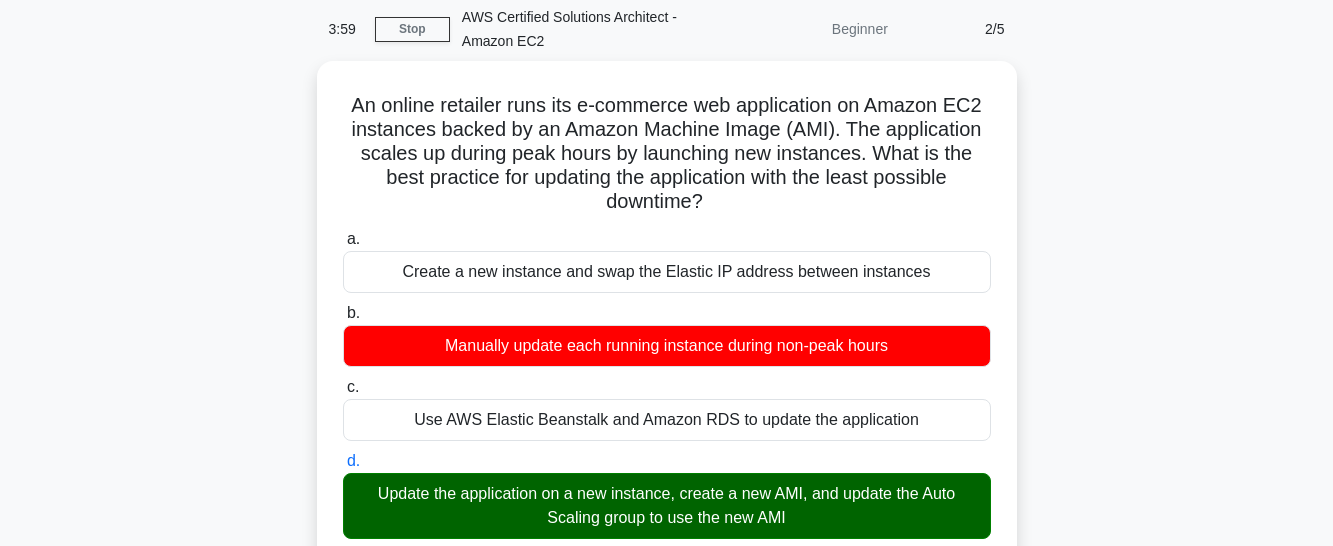 click on "a.
Create a new instance and swap the Elastic IP address between instances" at bounding box center [343, 239] 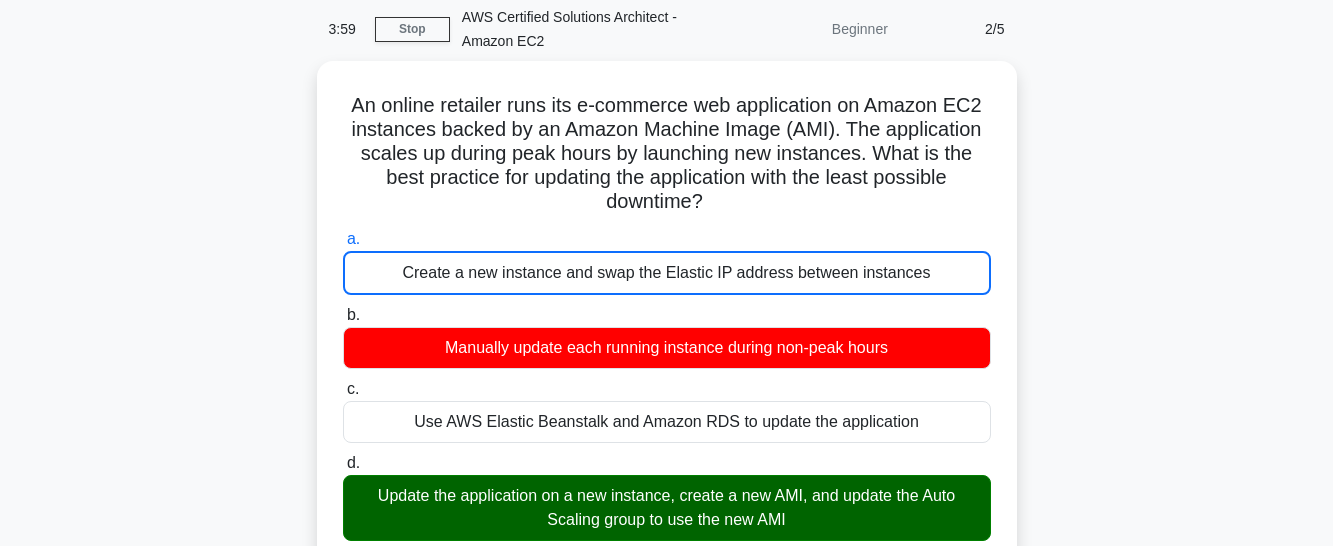click on "b.
Manually update each running instance during non-peak hours" at bounding box center (343, 315) 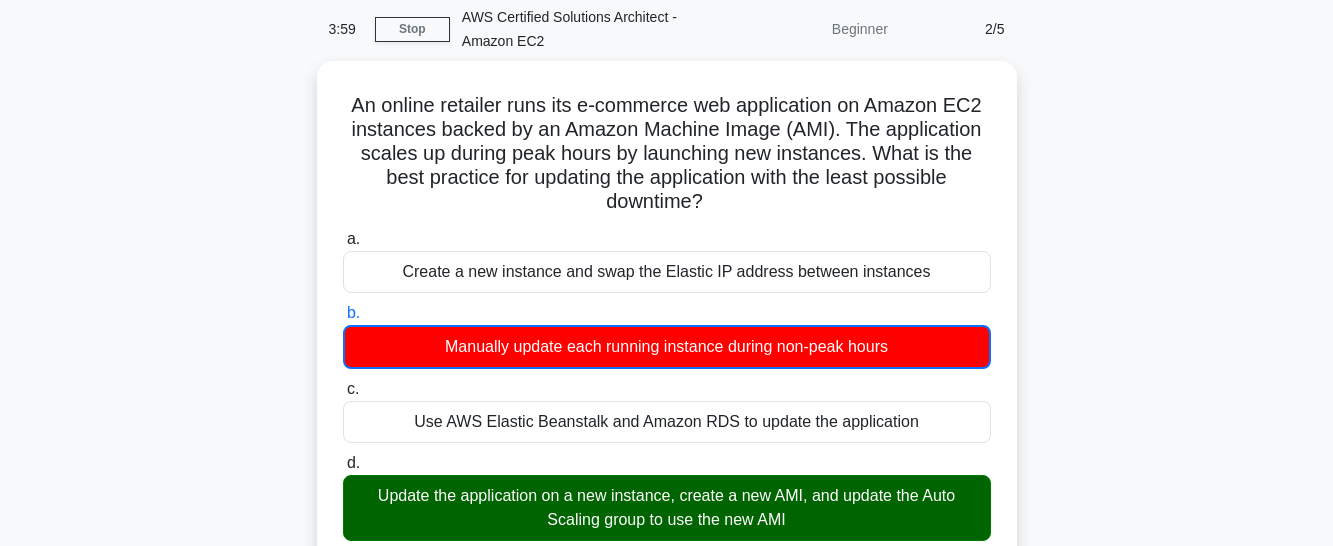 click on "c.
Use AWS Elastic Beanstalk and Amazon RDS to update the application" at bounding box center (343, 389) 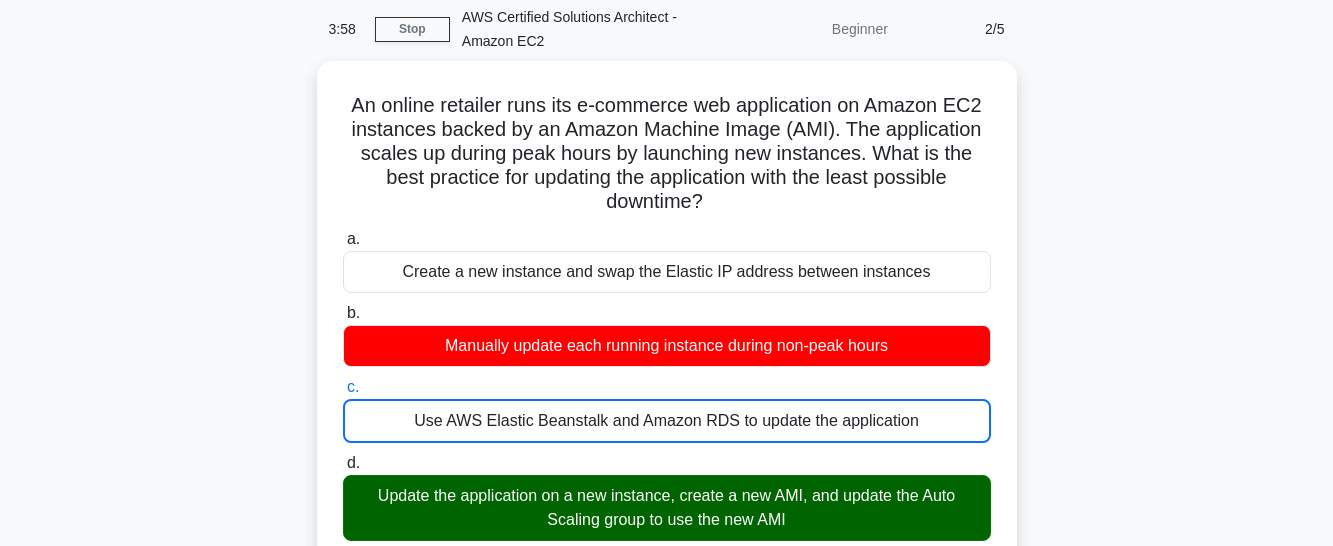 click on "d.
Update the application on a new instance, create a new AMI, and update the Auto Scaling group to use the new AMI" at bounding box center [343, 463] 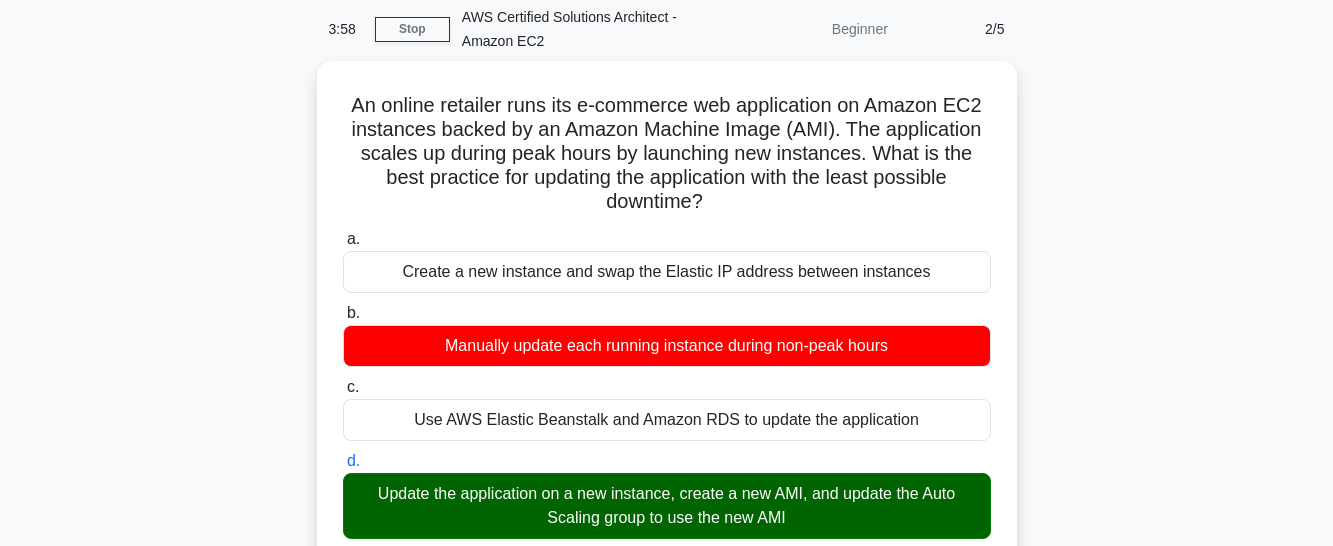 click on "a.
Create a new instance and swap the Elastic IP address between instances" at bounding box center [343, 239] 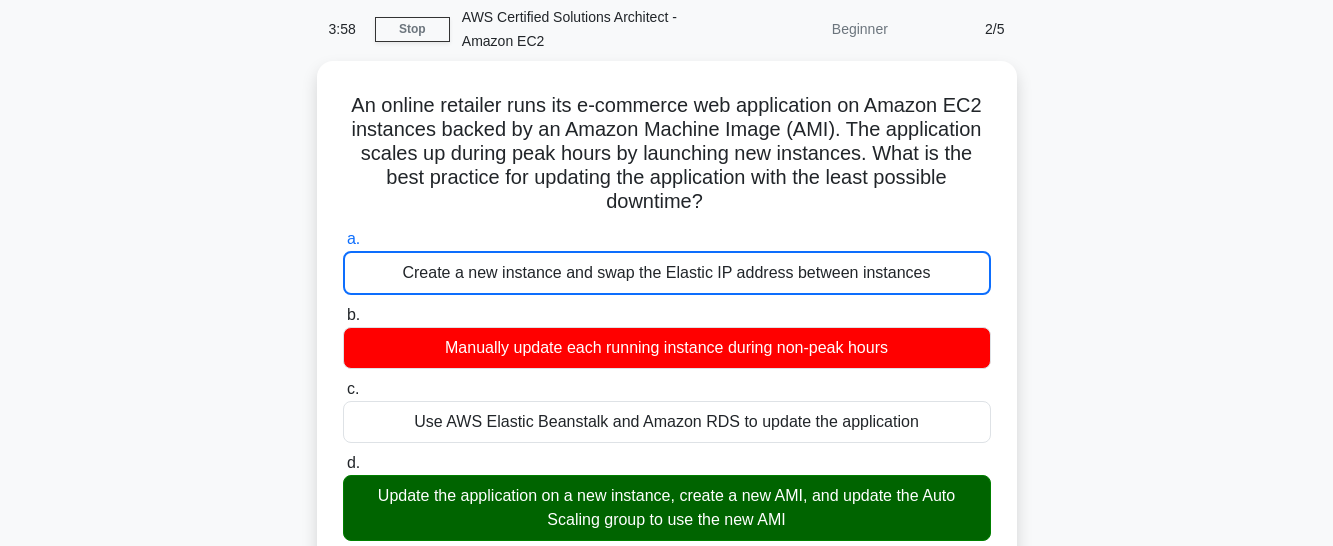 click on "b.
Manually update each running instance during non-peak hours" at bounding box center [343, 315] 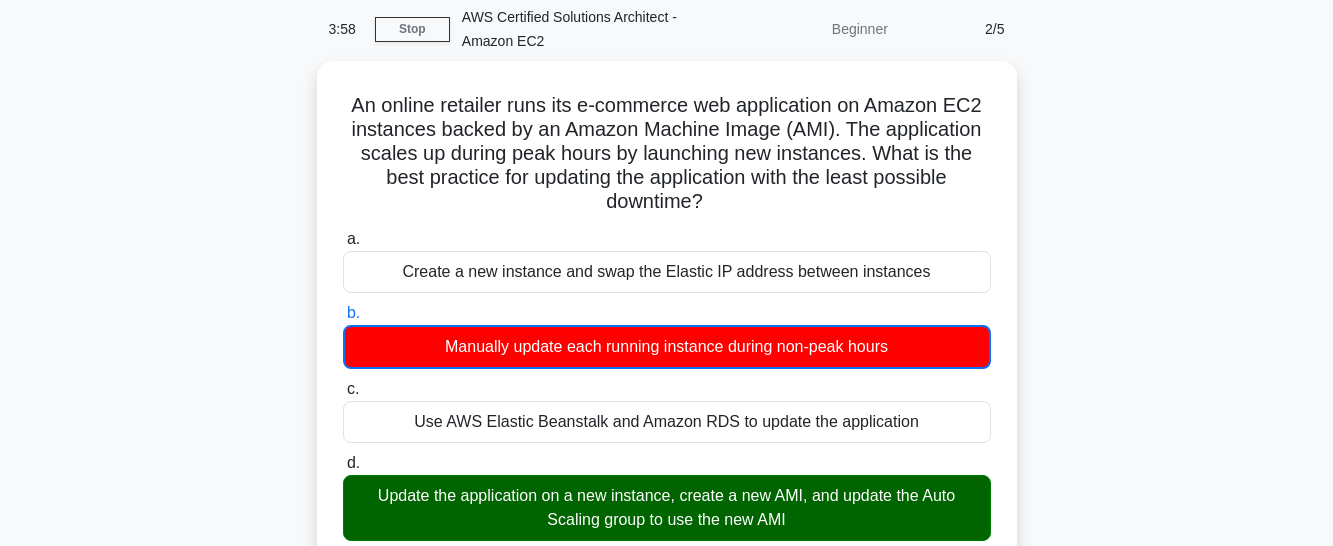 click on "c.
Use AWS Elastic Beanstalk and Amazon RDS to update the application" at bounding box center (343, 389) 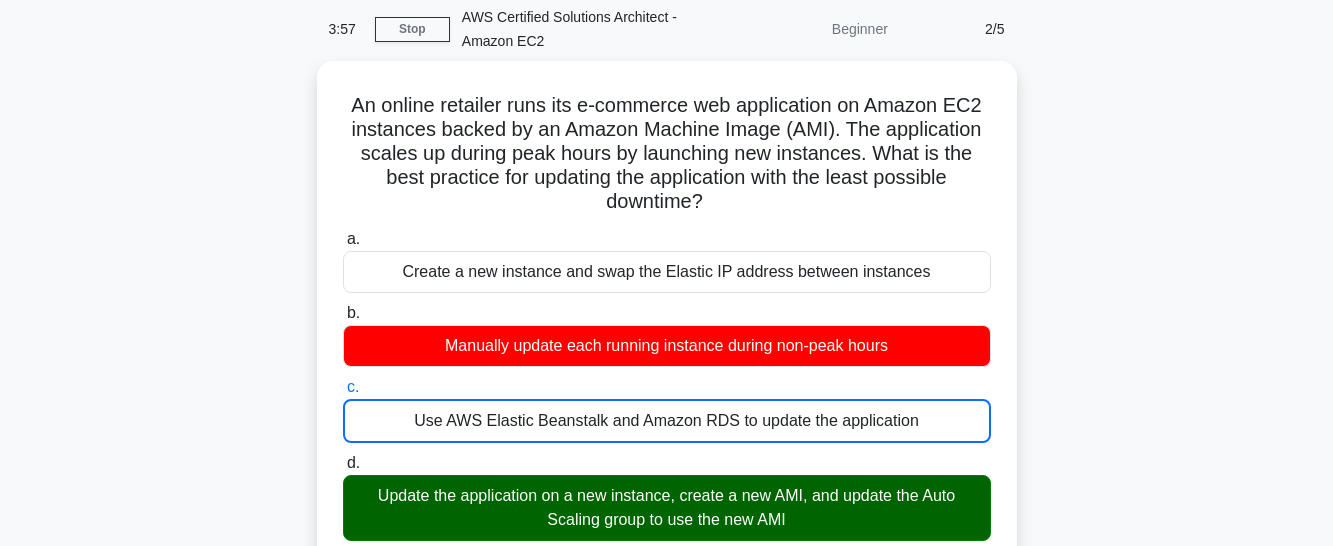 click on "d.
Update the application on a new instance, create a new AMI, and update the Auto Scaling group to use the new AMI" at bounding box center (343, 463) 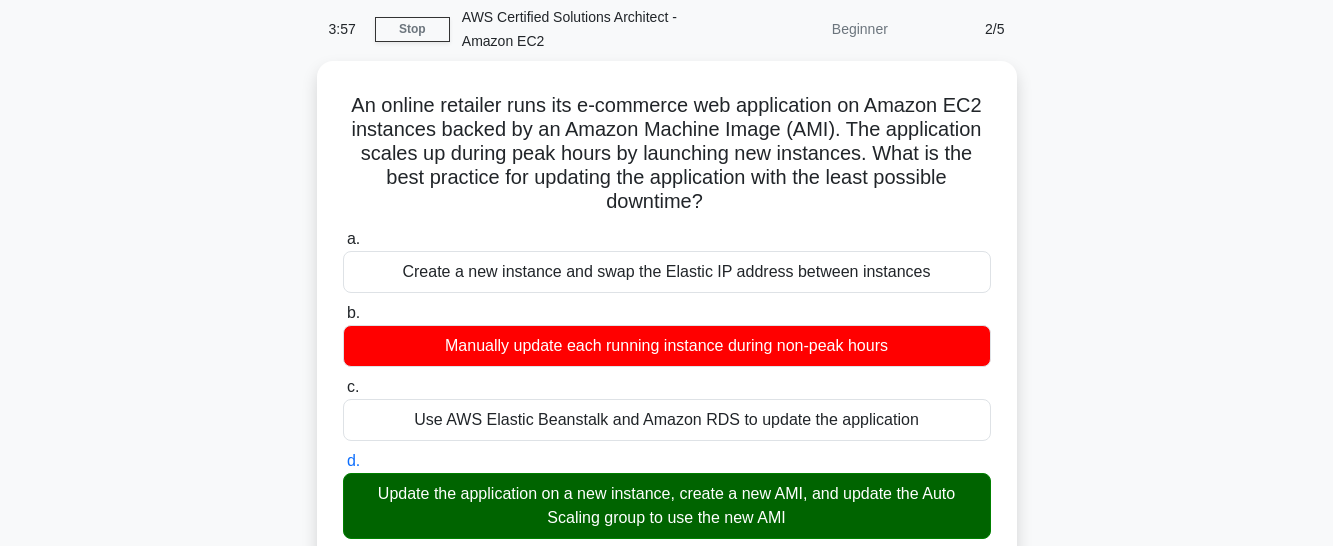 click on "a.
Create a new instance and swap the Elastic IP address between instances" at bounding box center (343, 239) 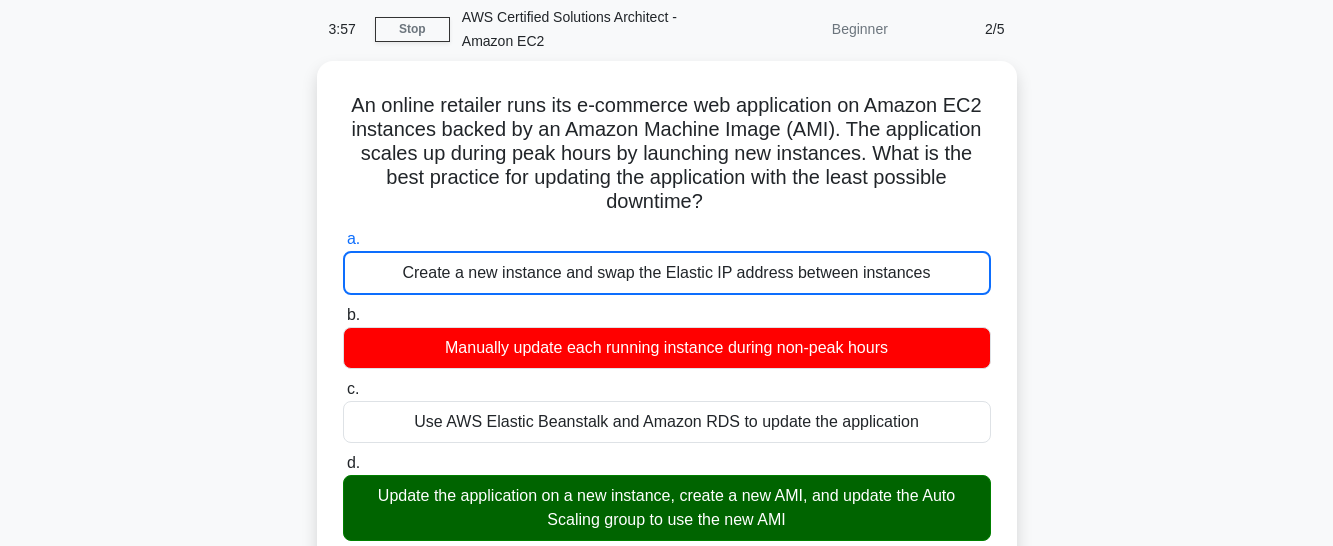 click on "b.
Manually update each running instance during non-peak hours" at bounding box center (343, 315) 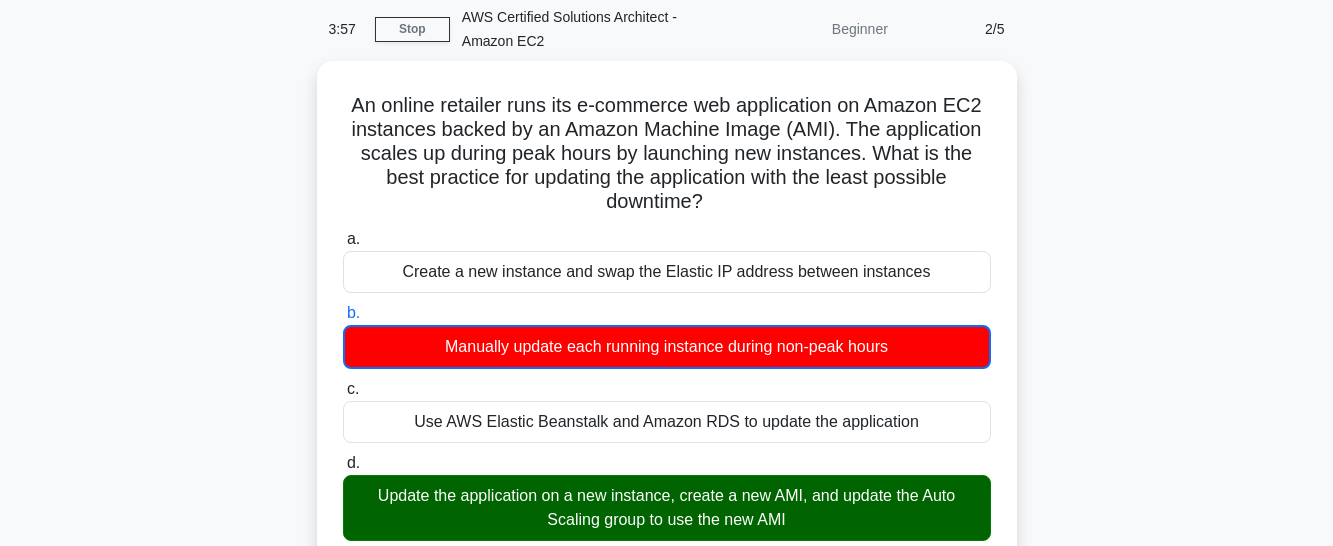 click on "c.
Use AWS Elastic Beanstalk and Amazon RDS to update the application" at bounding box center [343, 389] 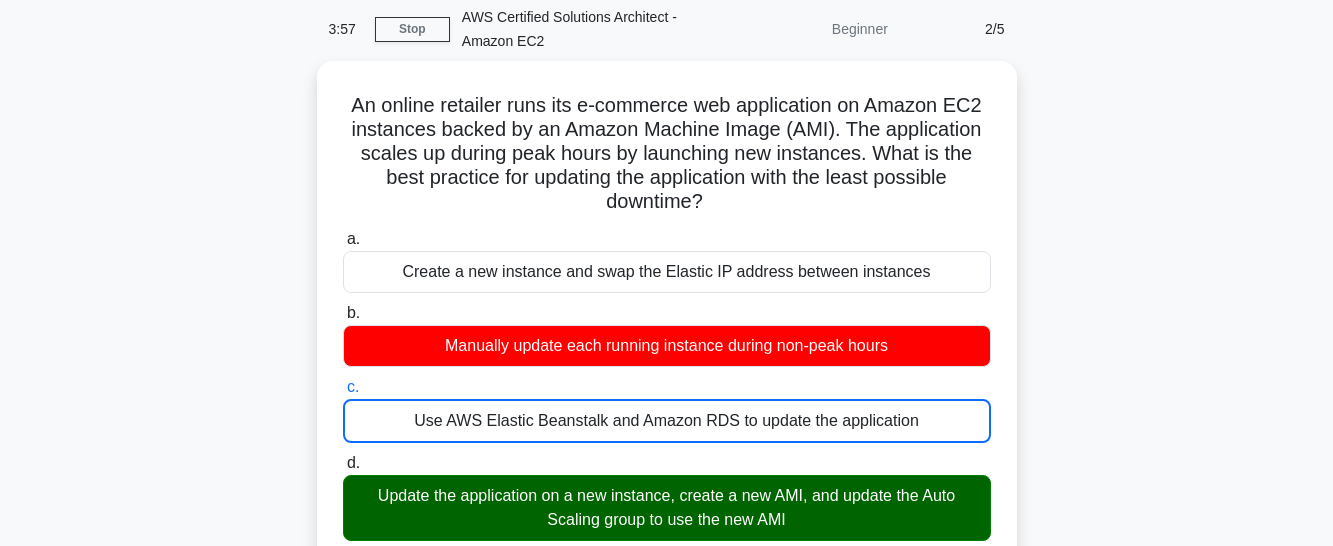 click on "d.
Update the application on a new instance, create a new AMI, and update the Auto Scaling group to use the new AMI" at bounding box center [343, 463] 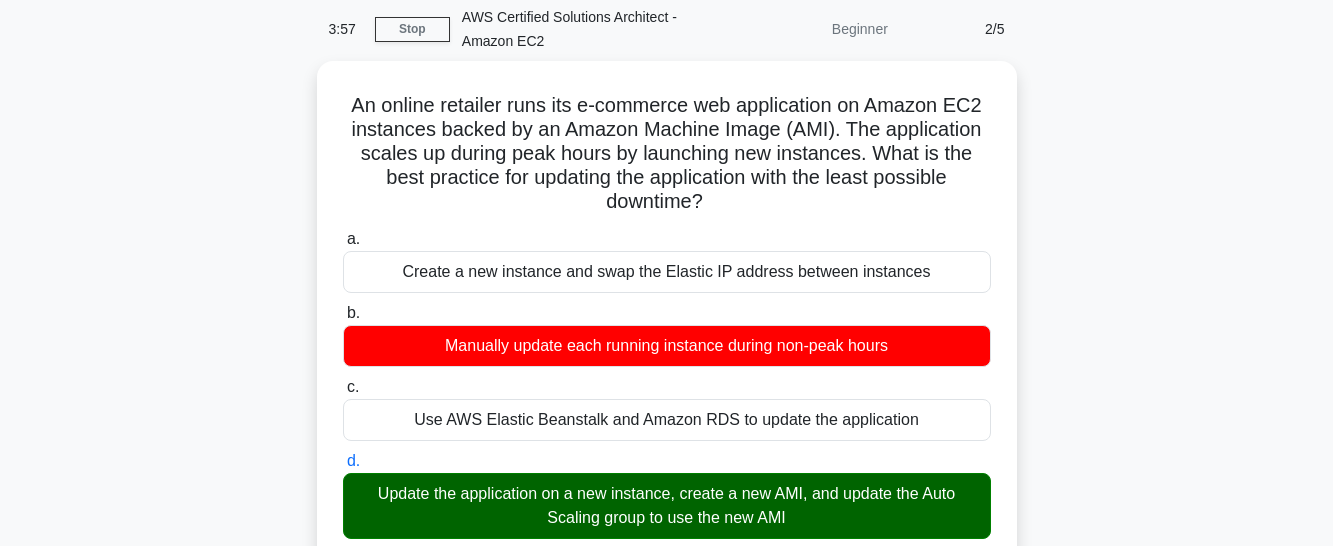 click on "a.
Create a new instance and swap the Elastic IP address between instances" at bounding box center [343, 239] 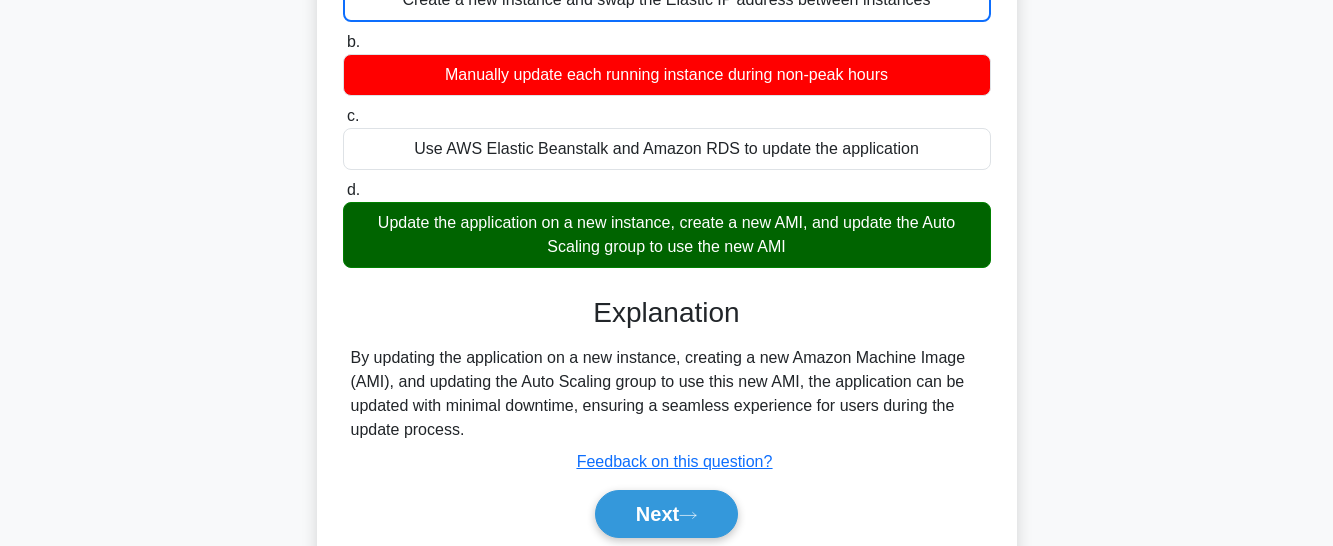 scroll, scrollTop: 383, scrollLeft: 0, axis: vertical 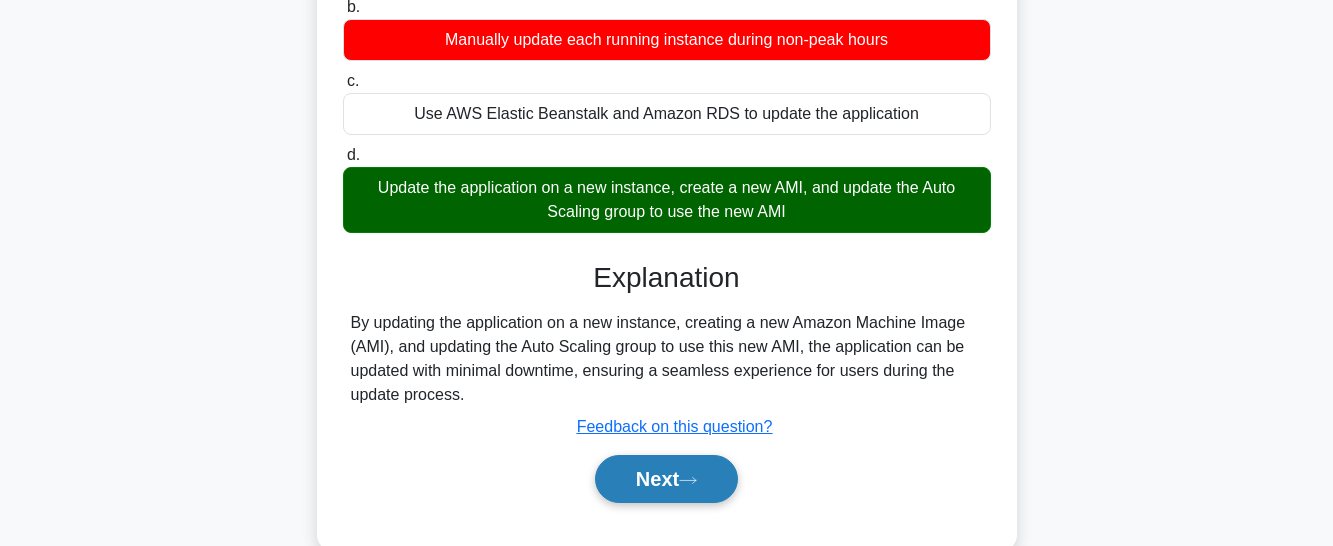 click on "Next" at bounding box center (666, 479) 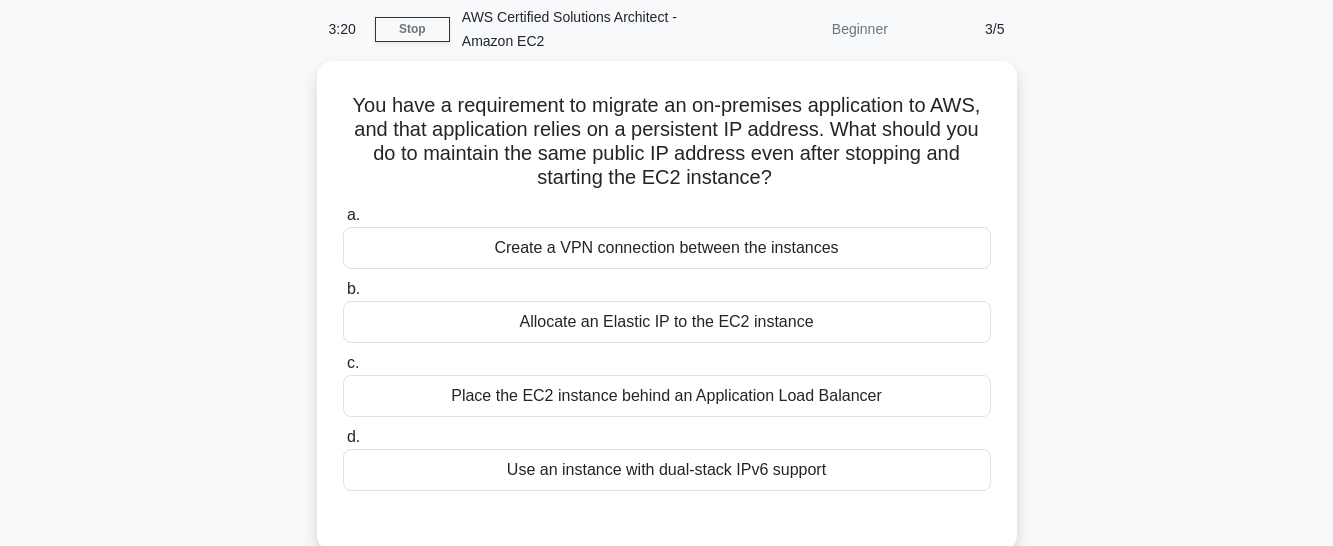 scroll, scrollTop: 120, scrollLeft: 0, axis: vertical 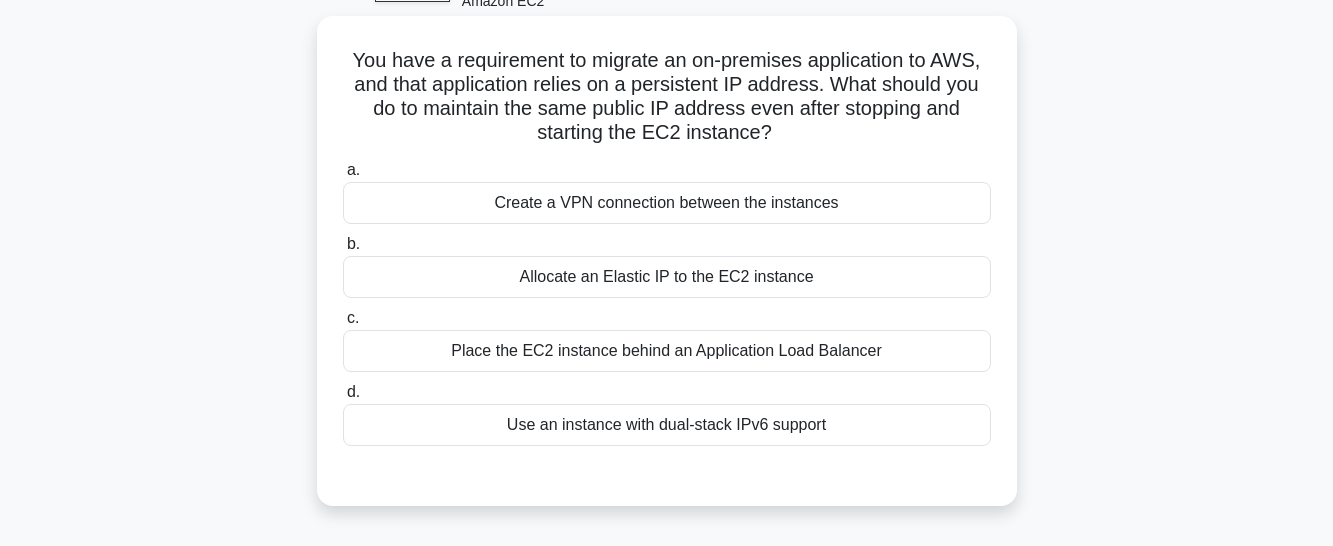 click on "Allocate an Elastic IP to the EC2 instance" at bounding box center [667, 277] 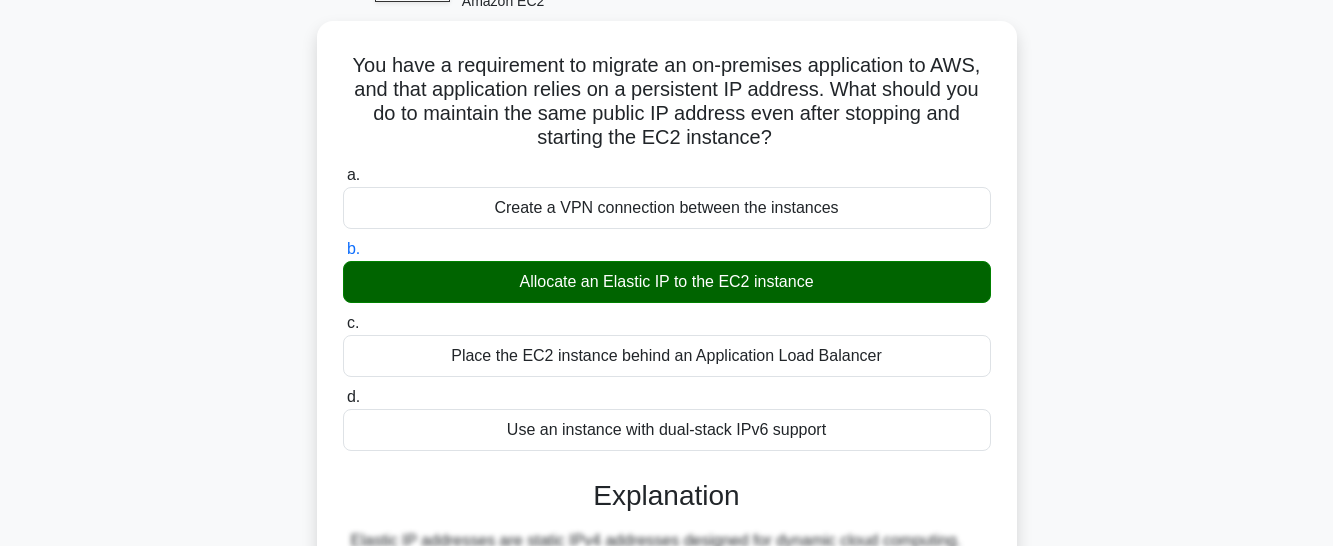 click on "c.
Place the EC2 instance behind an Application Load Balancer" at bounding box center [343, 323] 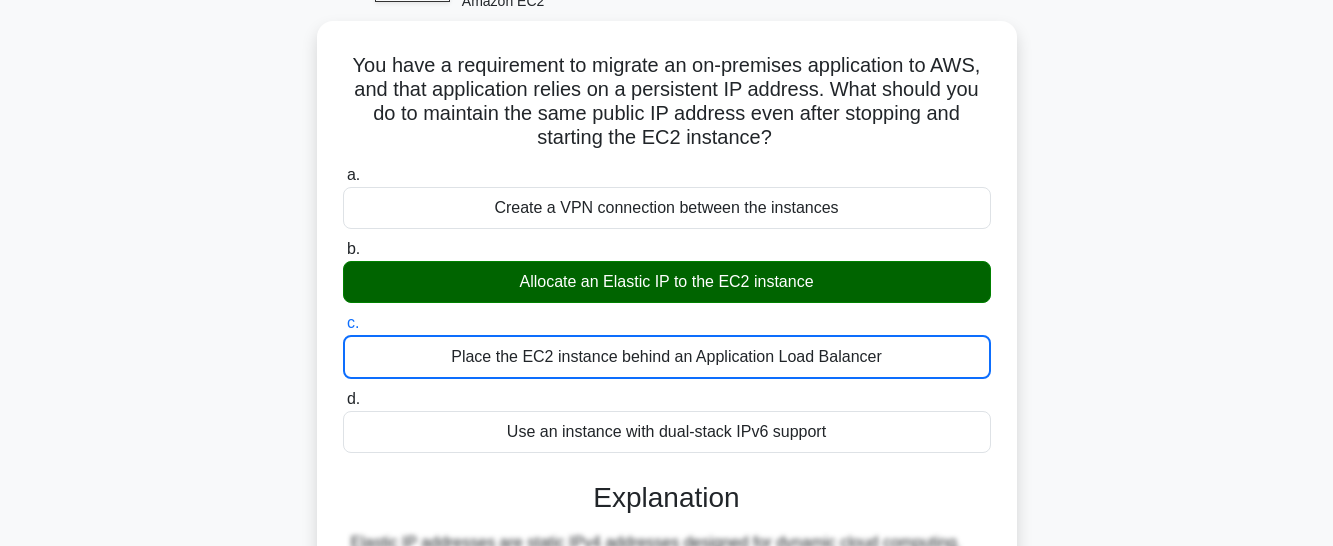 click on "d.
Use an instance with dual-stack IPv6 support" at bounding box center [343, 399] 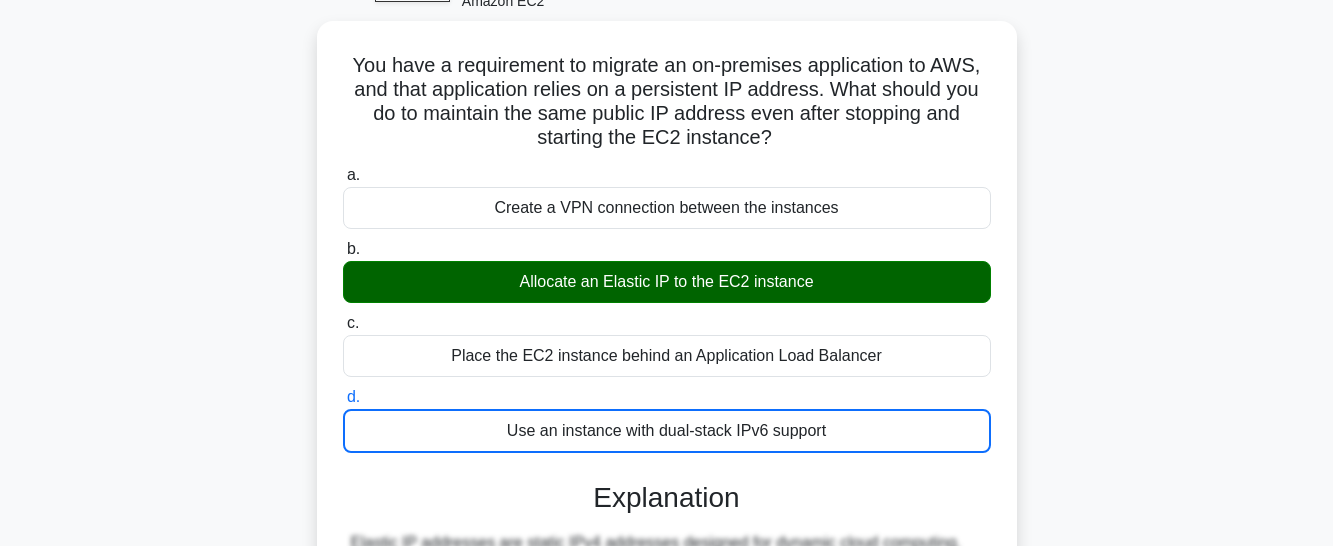 click on "a.
Create a VPN connection between the instances" at bounding box center (343, 175) 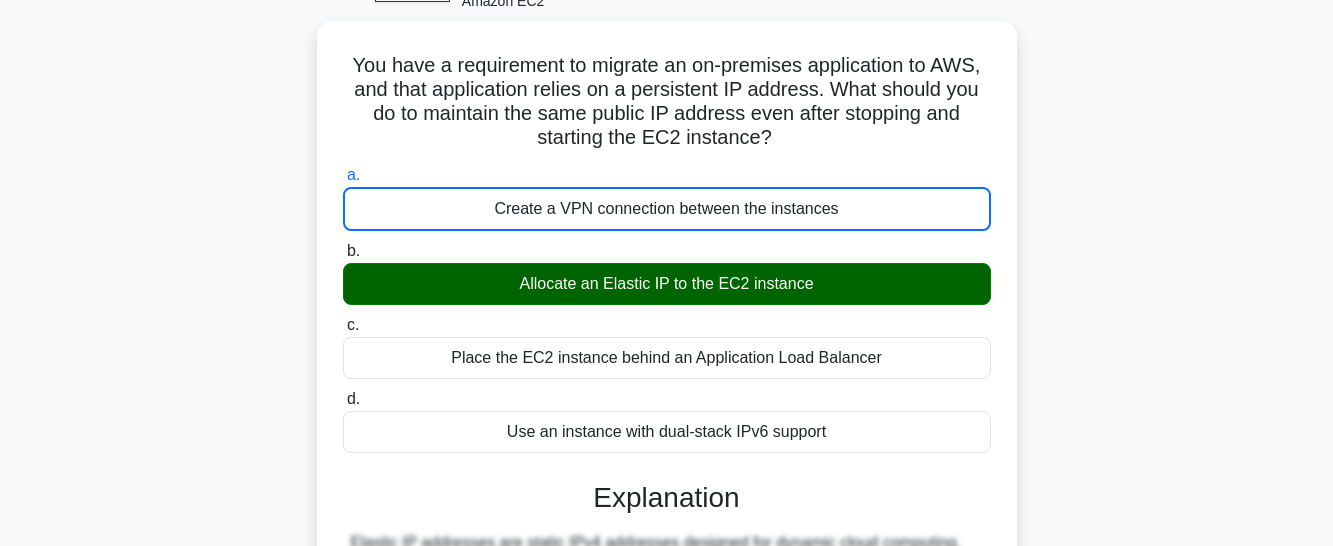 click on "b.
Allocate an Elastic IP to the EC2 instance" at bounding box center (343, 251) 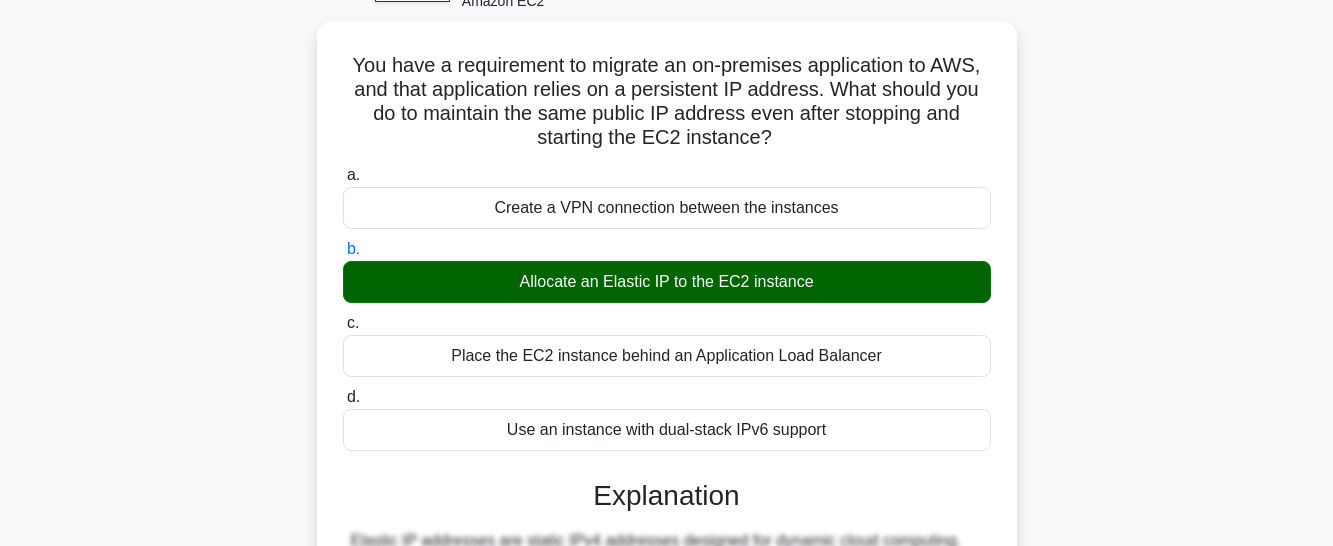 click on "c.
Place the EC2 instance behind an Application Load Balancer" at bounding box center (343, 323) 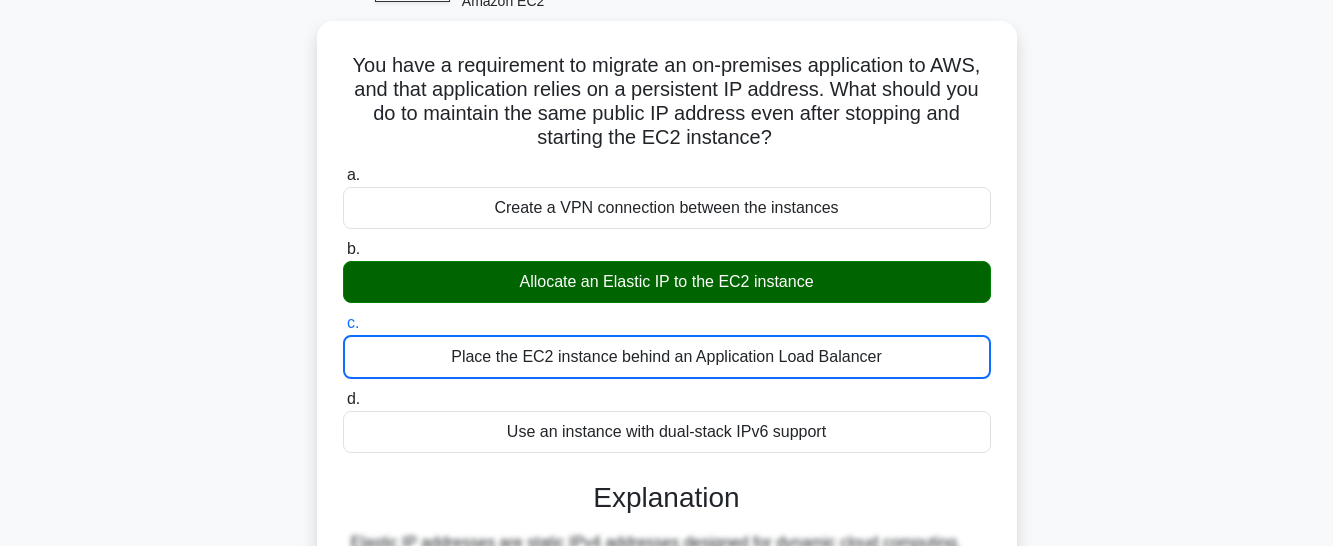 click on "d.
Use an instance with dual-stack IPv6 support" at bounding box center [343, 399] 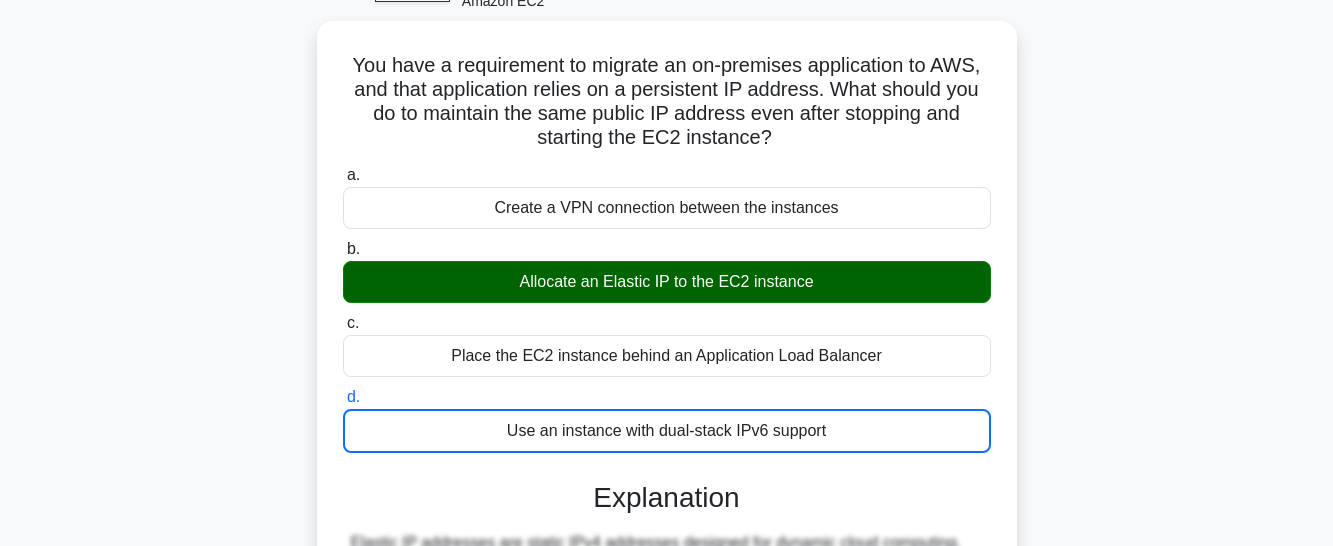 click on "a.
Create a VPN connection between the instances" at bounding box center (343, 175) 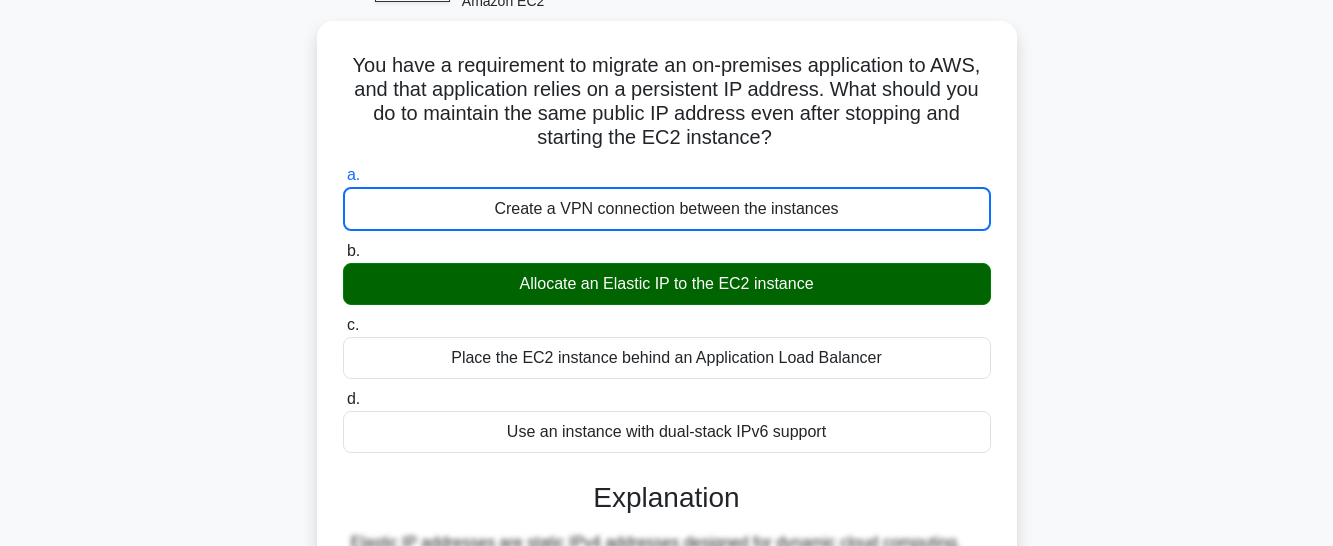 click on "b.
Allocate an Elastic IP to the EC2 instance" at bounding box center [343, 251] 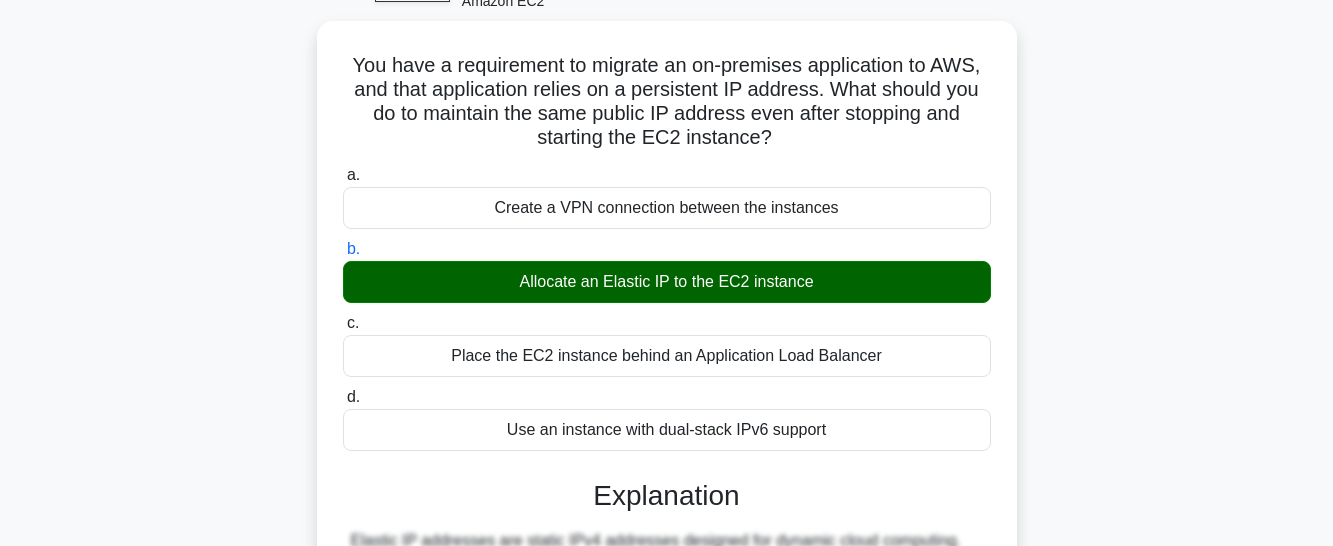 click on "c.
Place the EC2 instance behind an Application Load Balancer" at bounding box center [343, 323] 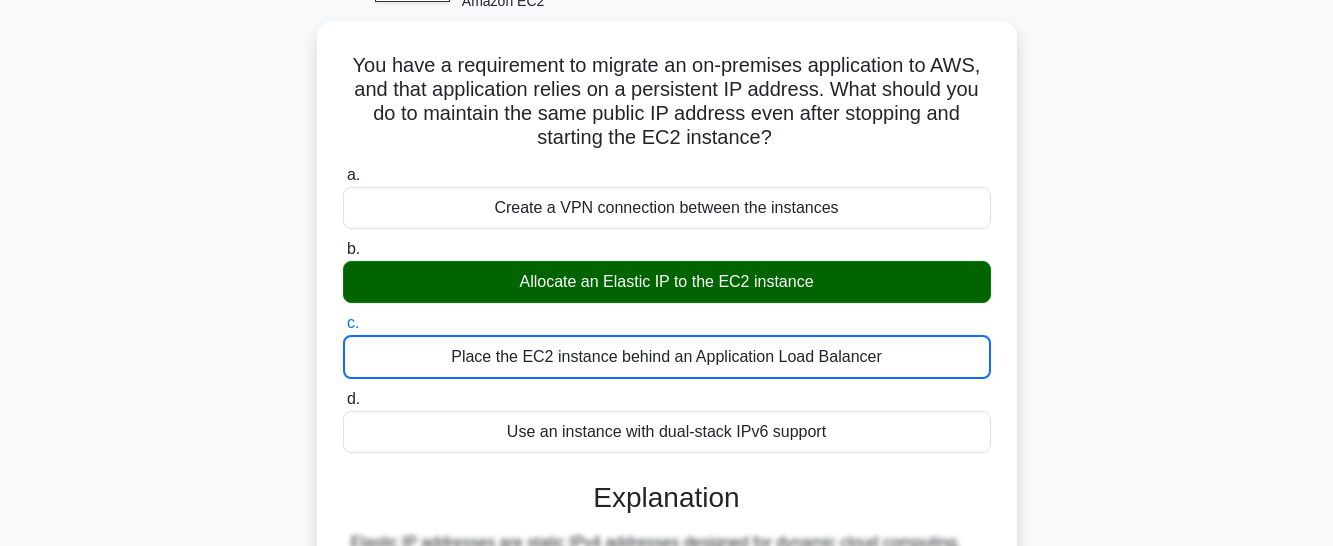 click on "d.
Use an instance with dual-stack IPv6 support" at bounding box center (343, 399) 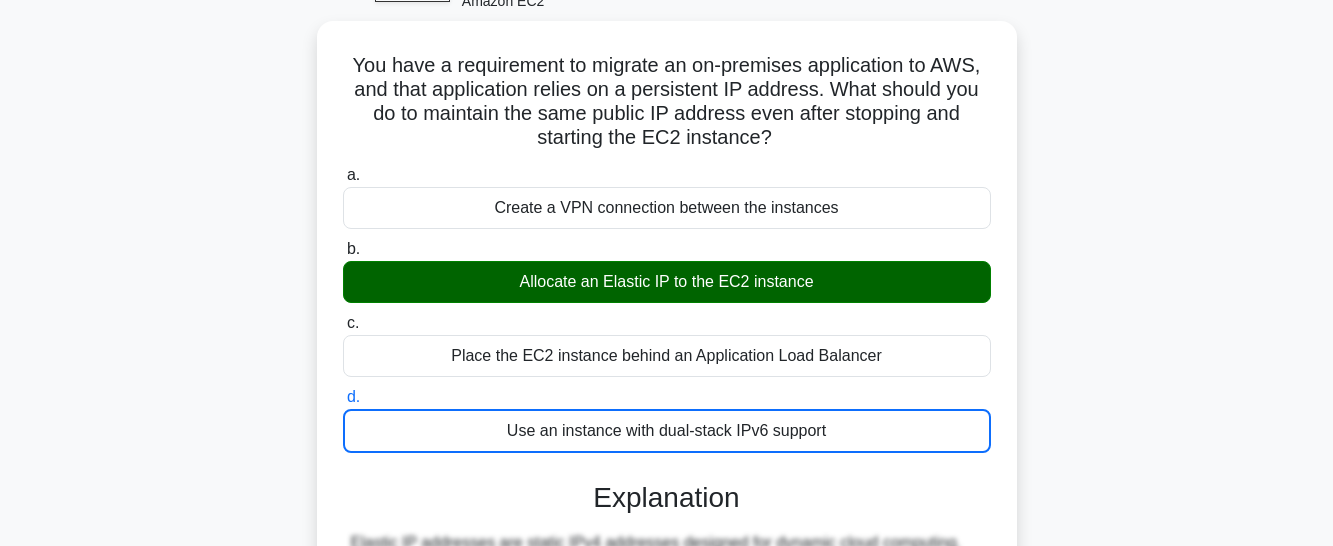 click on "a.
Create a VPN connection between the instances" at bounding box center [343, 175] 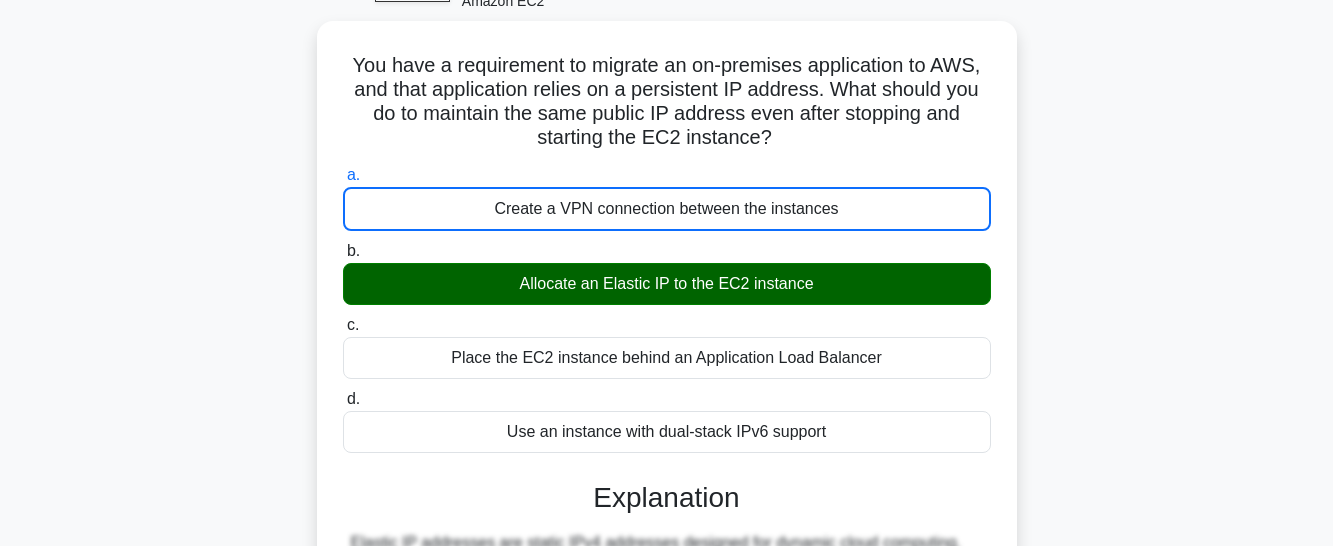 click on "b.
Allocate an Elastic IP to the EC2 instance" at bounding box center (343, 251) 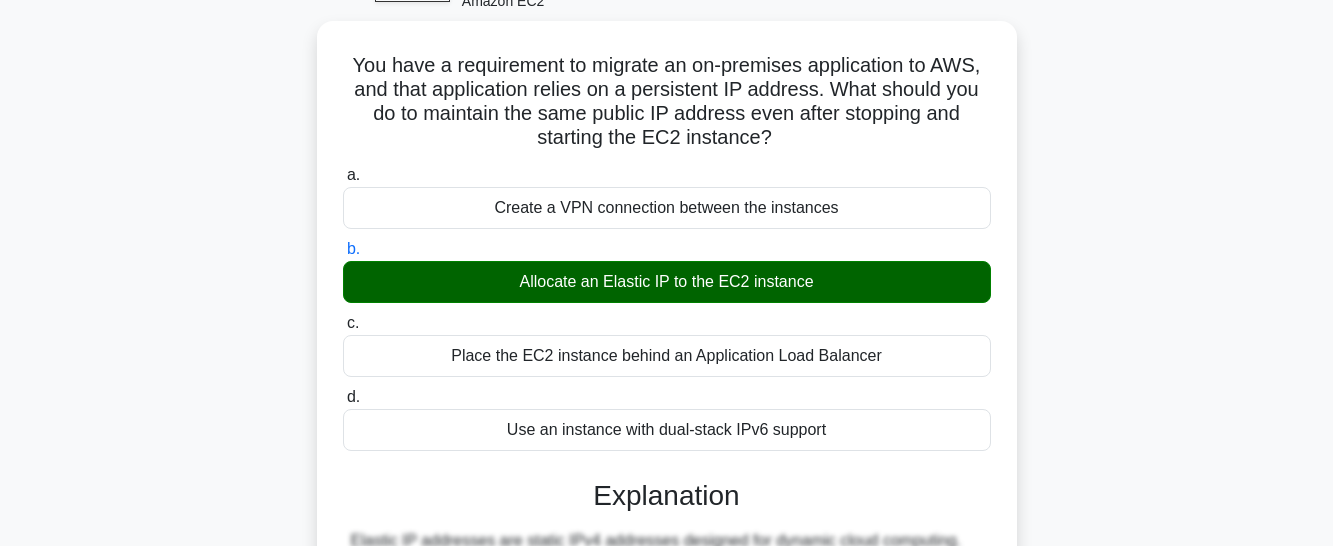 click on "c.
Place the EC2 instance behind an Application Load Balancer" at bounding box center [343, 323] 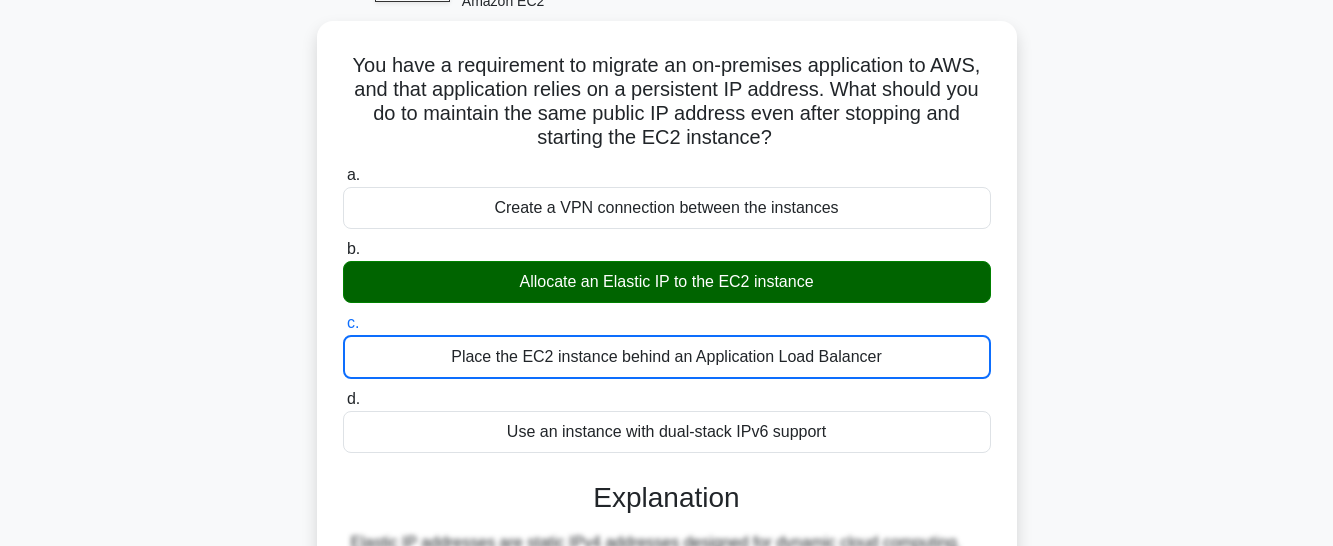click on "d.
Use an instance with dual-stack IPv6 support" at bounding box center [343, 399] 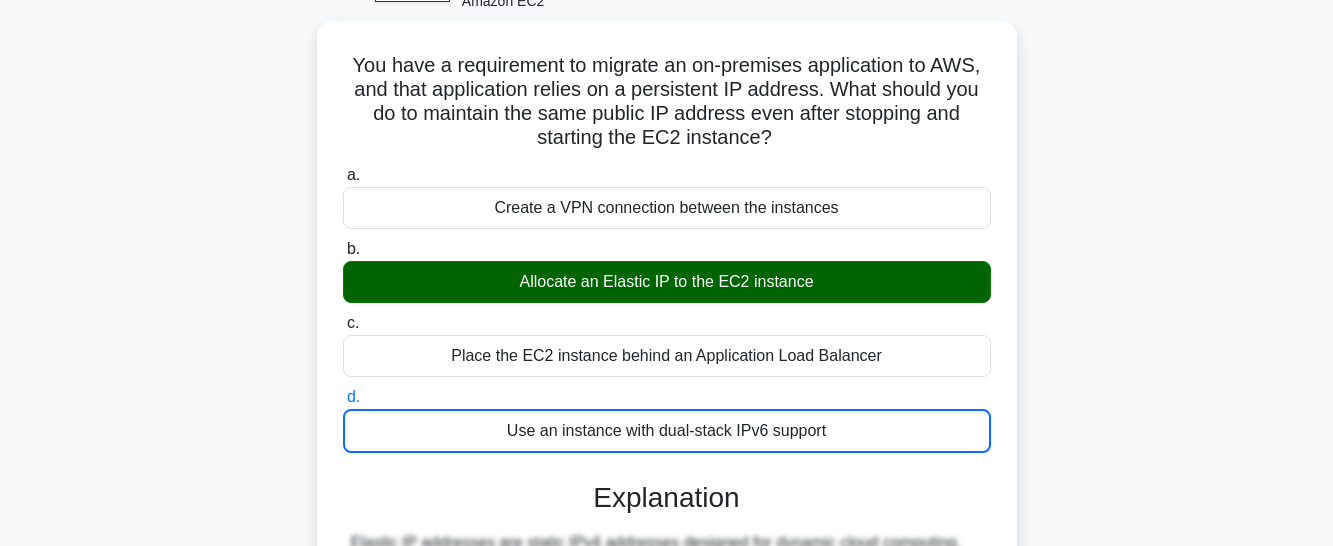click on "a.
Create a VPN connection between the instances" at bounding box center [343, 175] 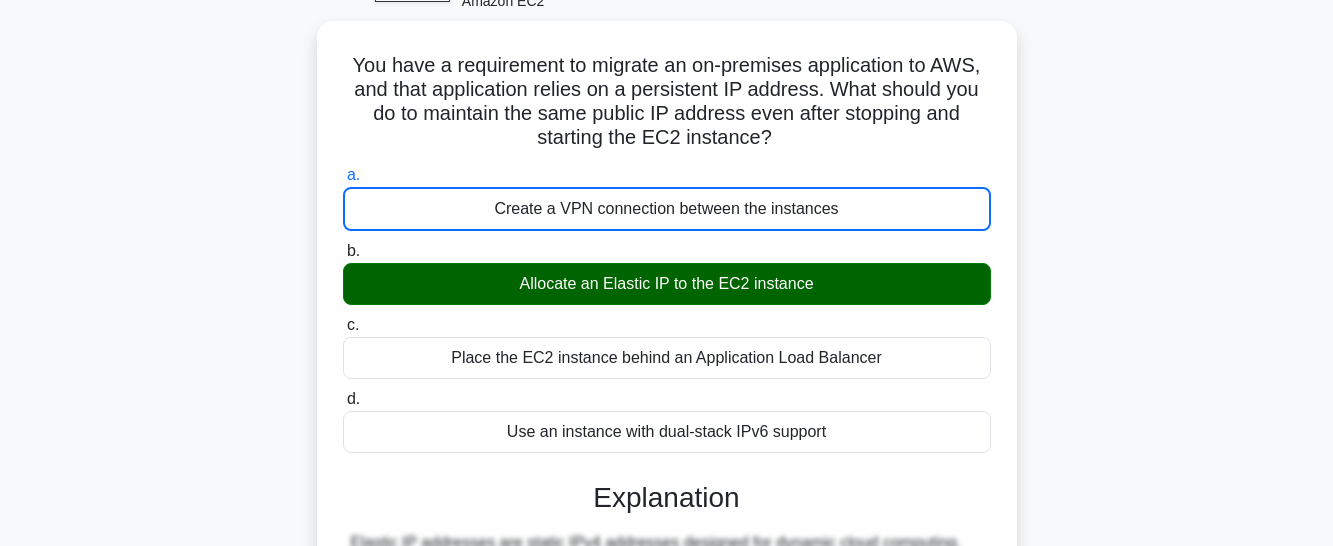 click on "b.
Allocate an Elastic IP to the EC2 instance" at bounding box center (343, 251) 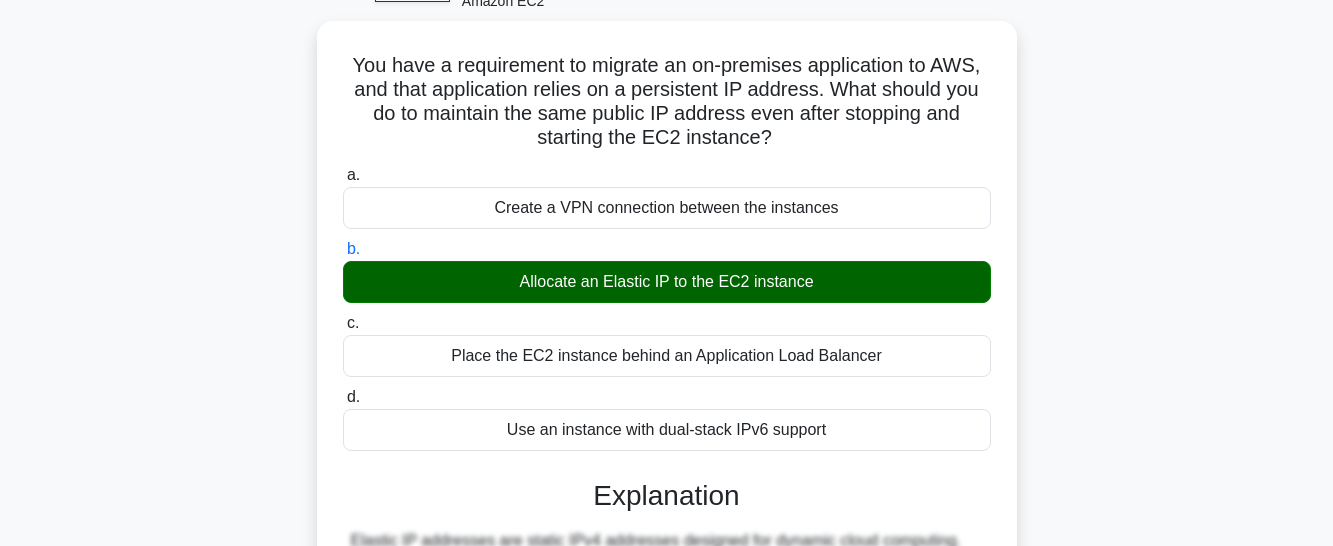 click on "c.
Place the EC2 instance behind an Application Load Balancer" at bounding box center [343, 323] 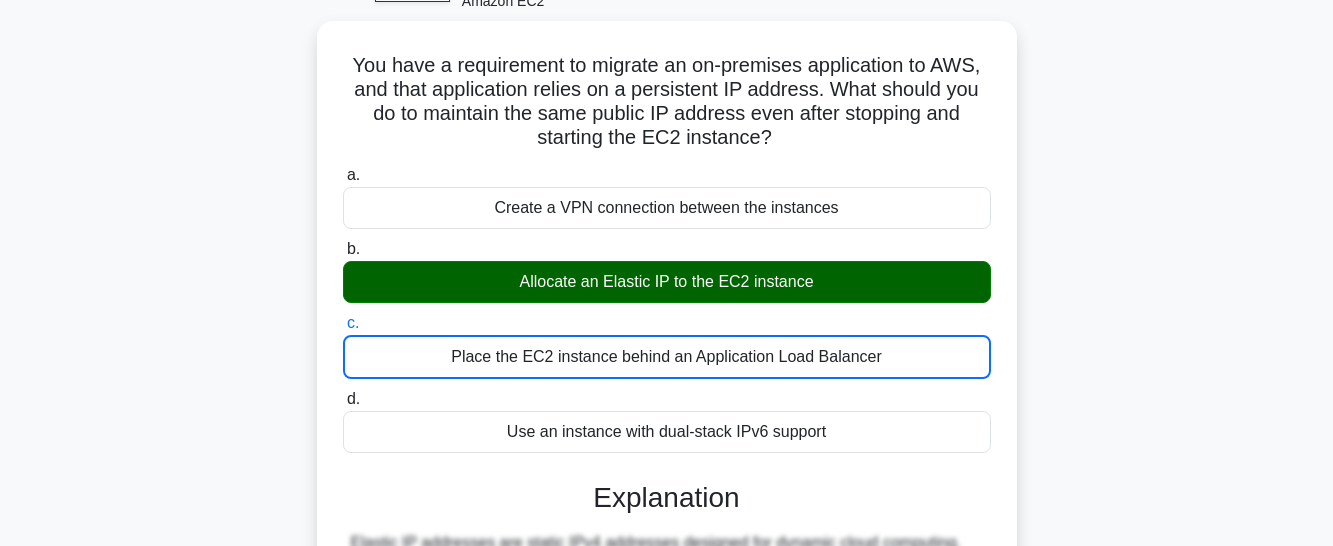 click on "d.
Use an instance with dual-stack IPv6 support" at bounding box center [343, 399] 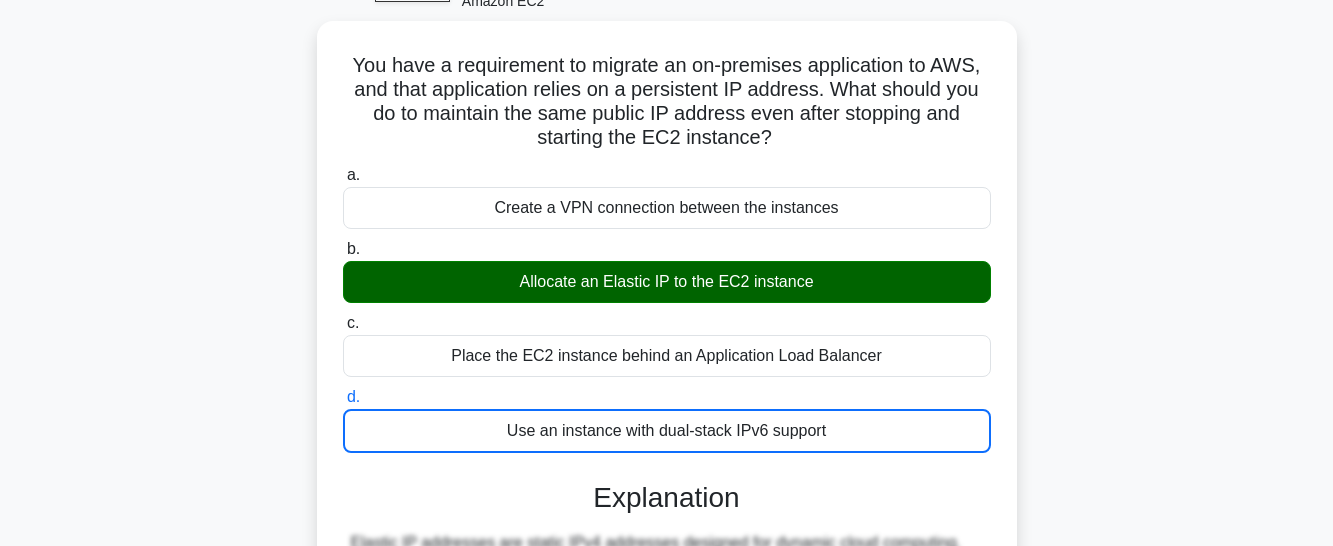 click on "a.
Create a VPN connection between the instances" at bounding box center [343, 175] 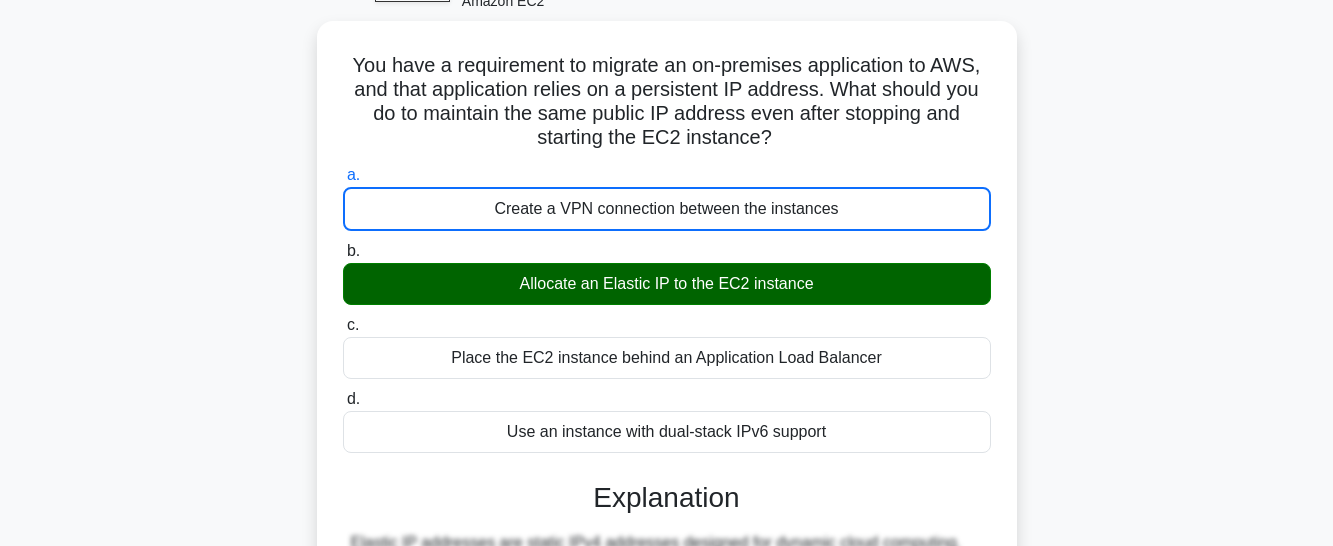 click on "b.
Allocate an Elastic IP to the EC2 instance" at bounding box center (343, 251) 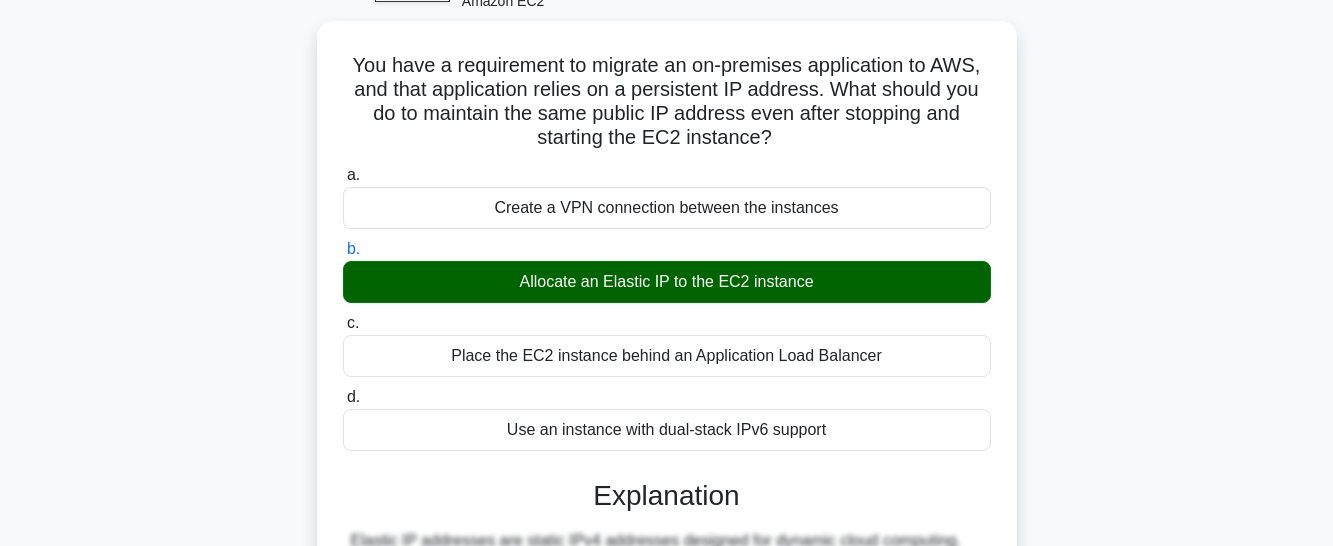 click on "c.
Place the EC2 instance behind an Application Load Balancer" at bounding box center (343, 323) 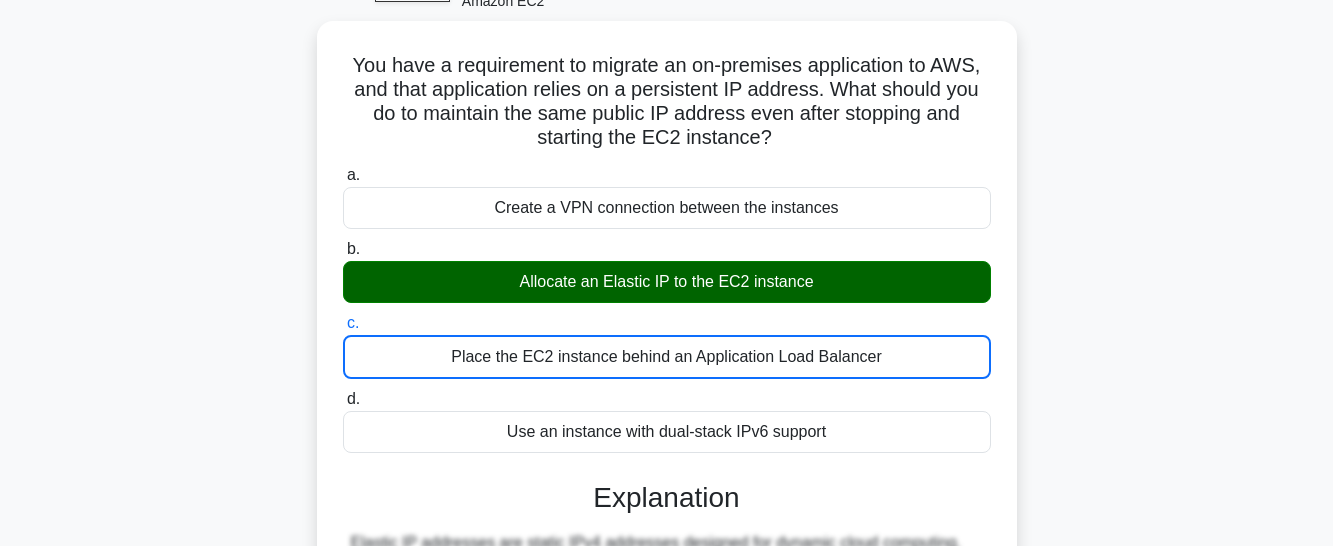 click on "d.
Use an instance with dual-stack IPv6 support" at bounding box center (343, 399) 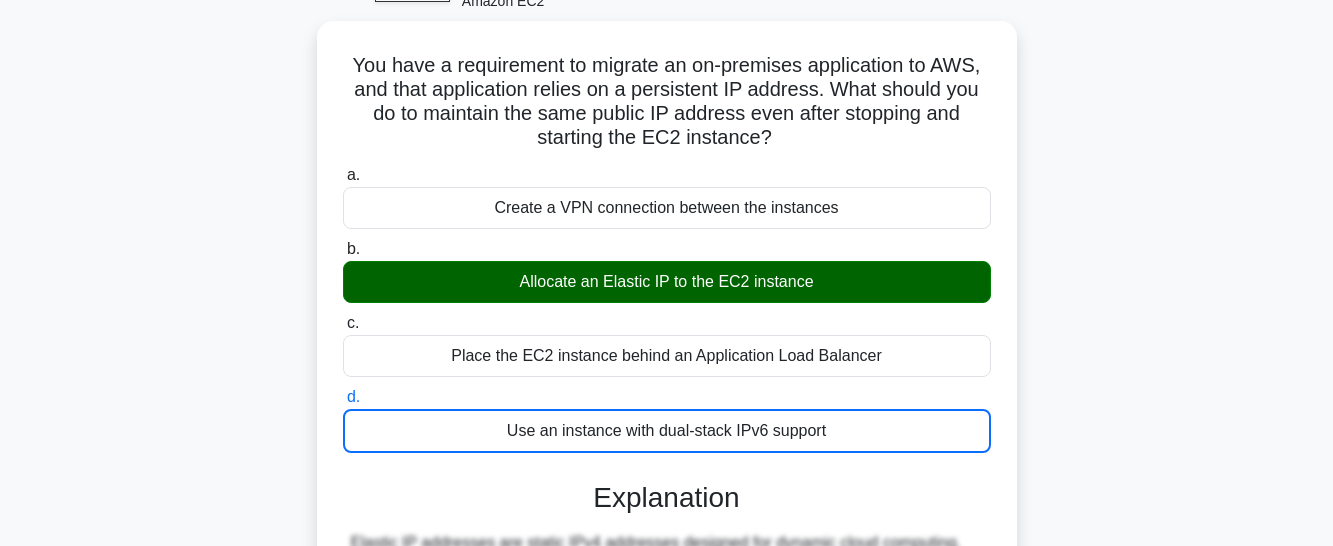 click on "a.
Create a VPN connection between the instances" at bounding box center (343, 175) 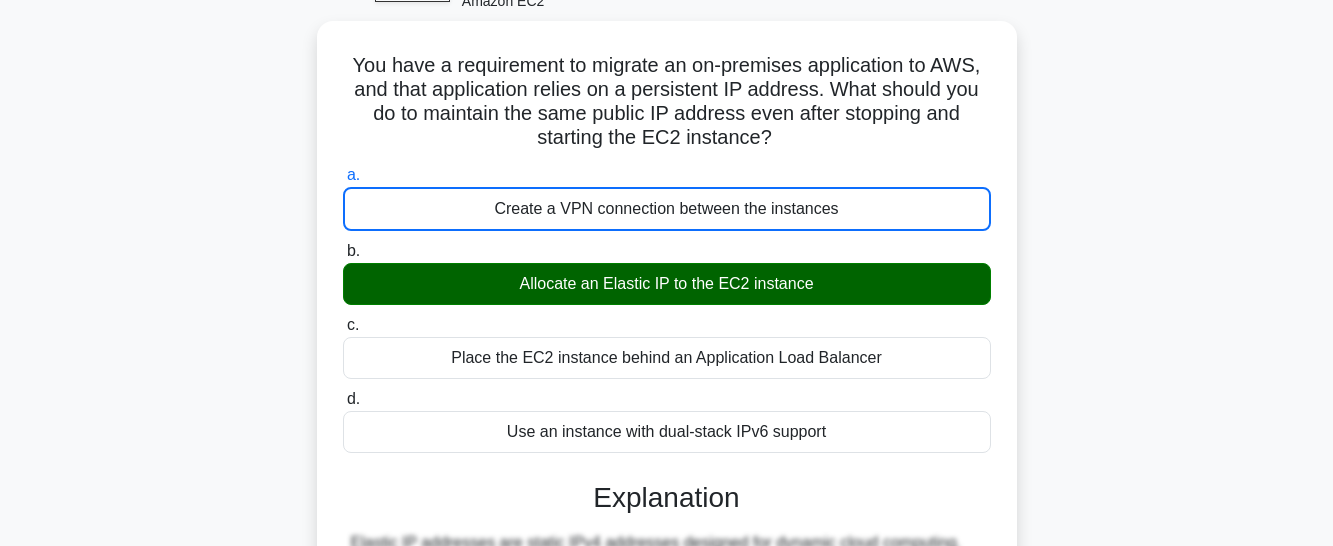click on "b.
Allocate an Elastic IP to the EC2 instance" at bounding box center (343, 251) 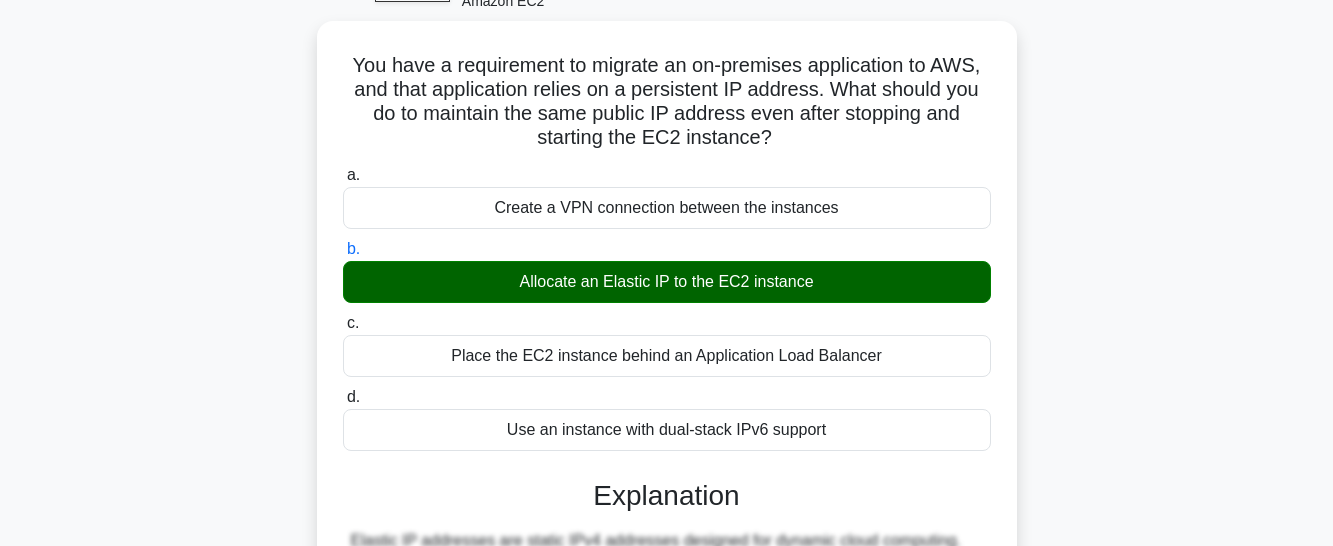 click on "c.
Place the EC2 instance behind an Application Load Balancer" at bounding box center [343, 323] 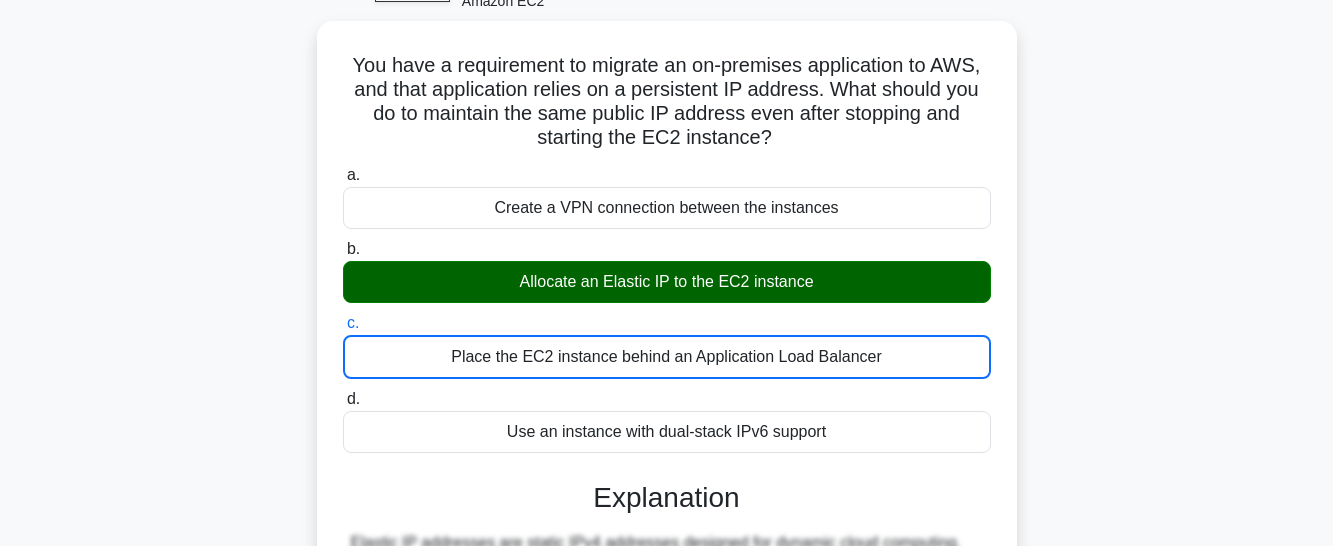 click on "d.
Use an instance with dual-stack IPv6 support" at bounding box center [343, 399] 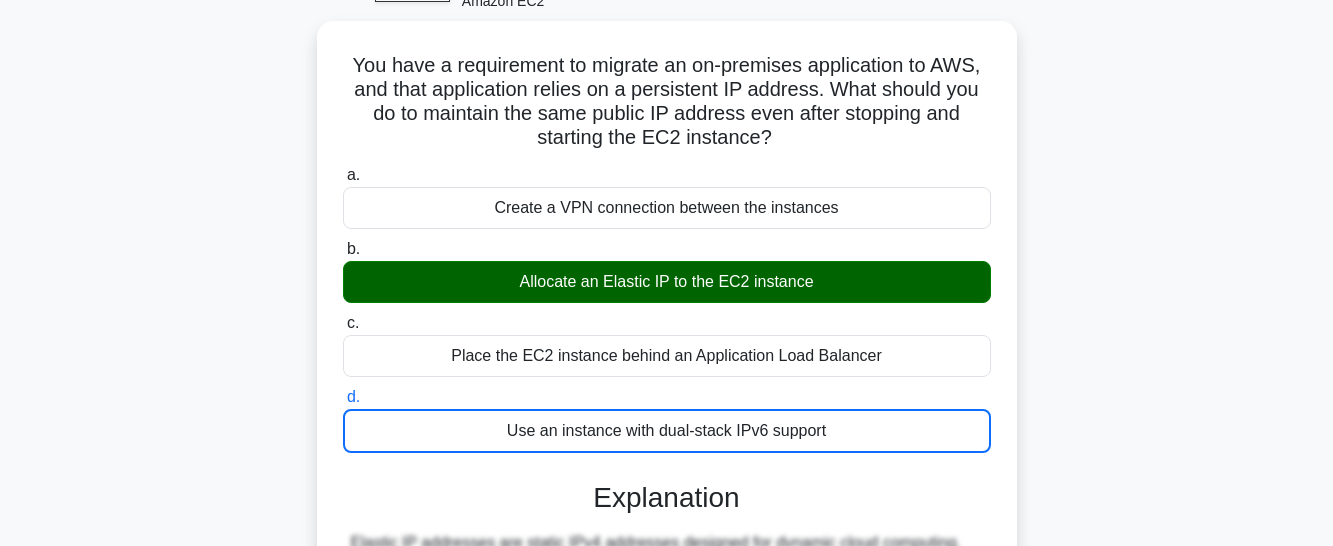 click on "a.
Create a VPN connection between the instances" at bounding box center [343, 175] 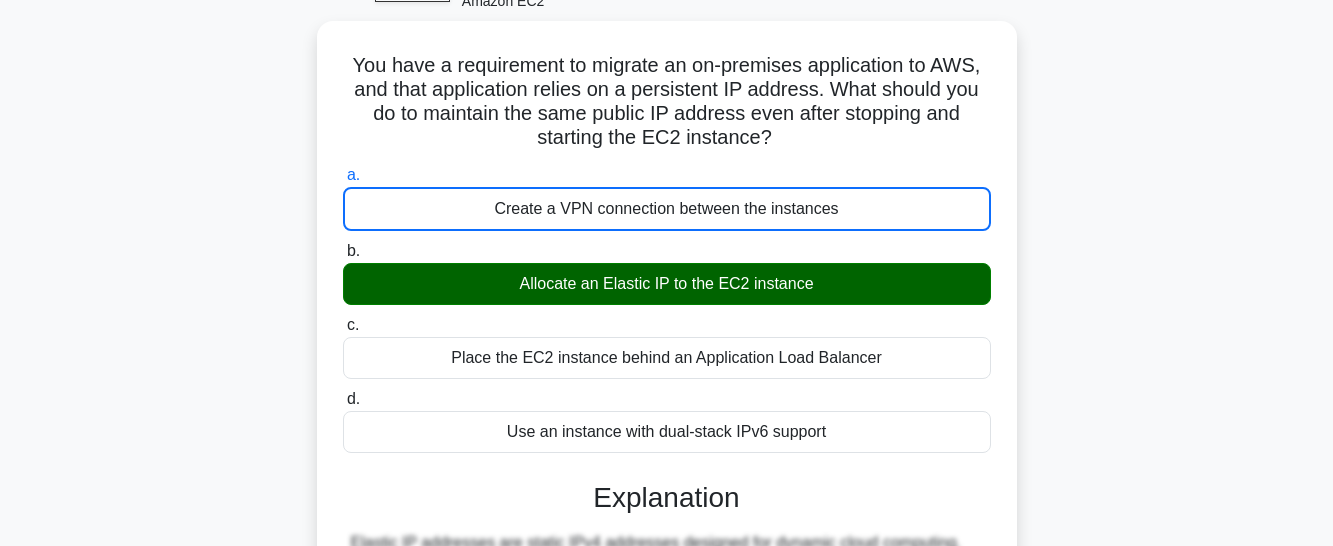 click on "b.
Allocate an Elastic IP to the EC2 instance" at bounding box center [343, 251] 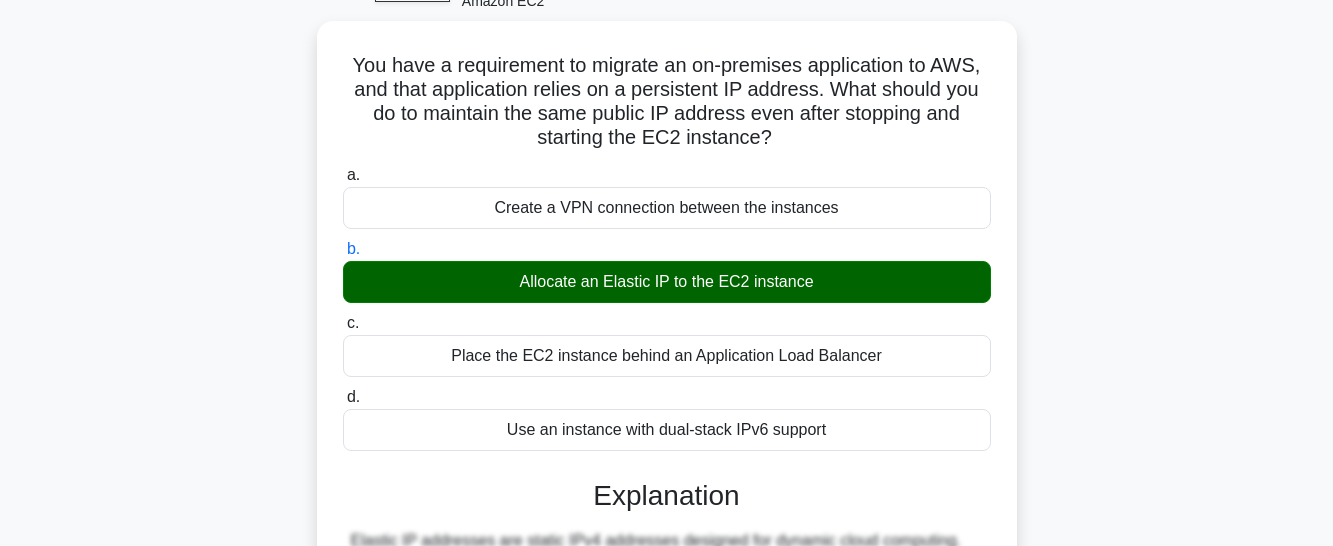 click on "c.
Place the EC2 instance behind an Application Load Balancer" at bounding box center [343, 323] 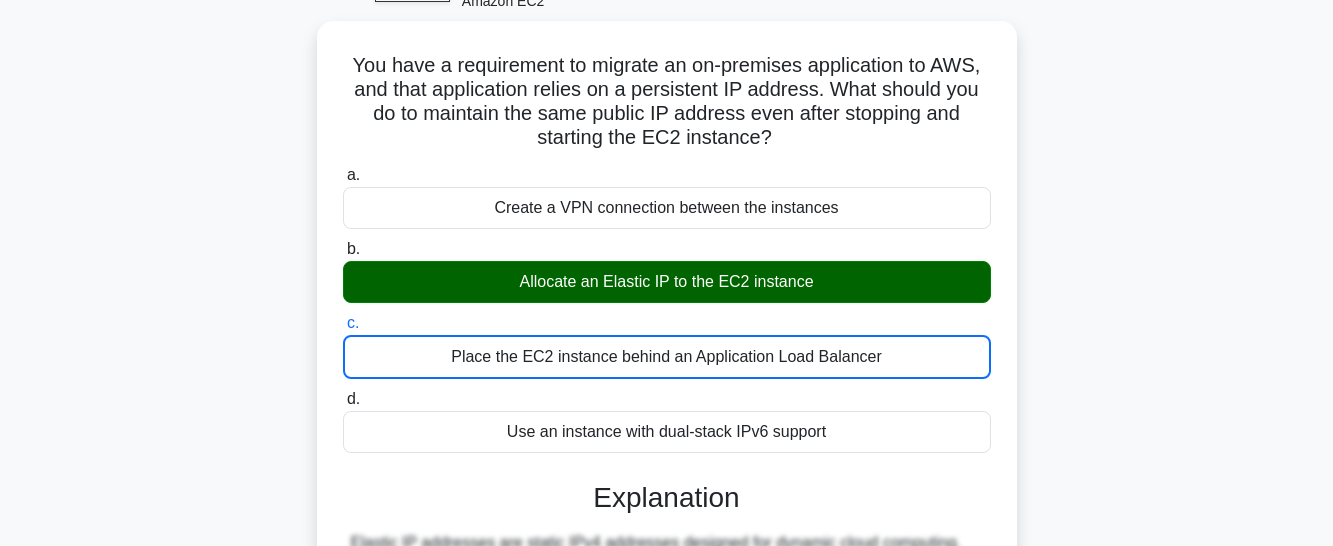 click on "d.
Use an instance with dual-stack IPv6 support" at bounding box center [343, 399] 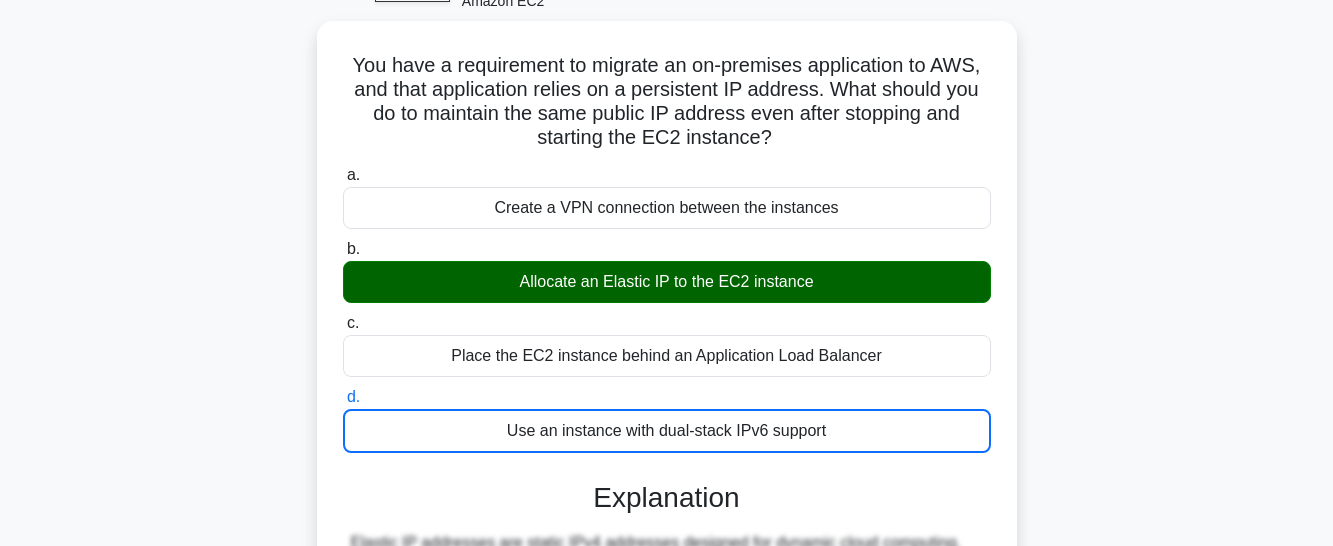 click on "a.
Create a VPN connection between the instances" at bounding box center [343, 175] 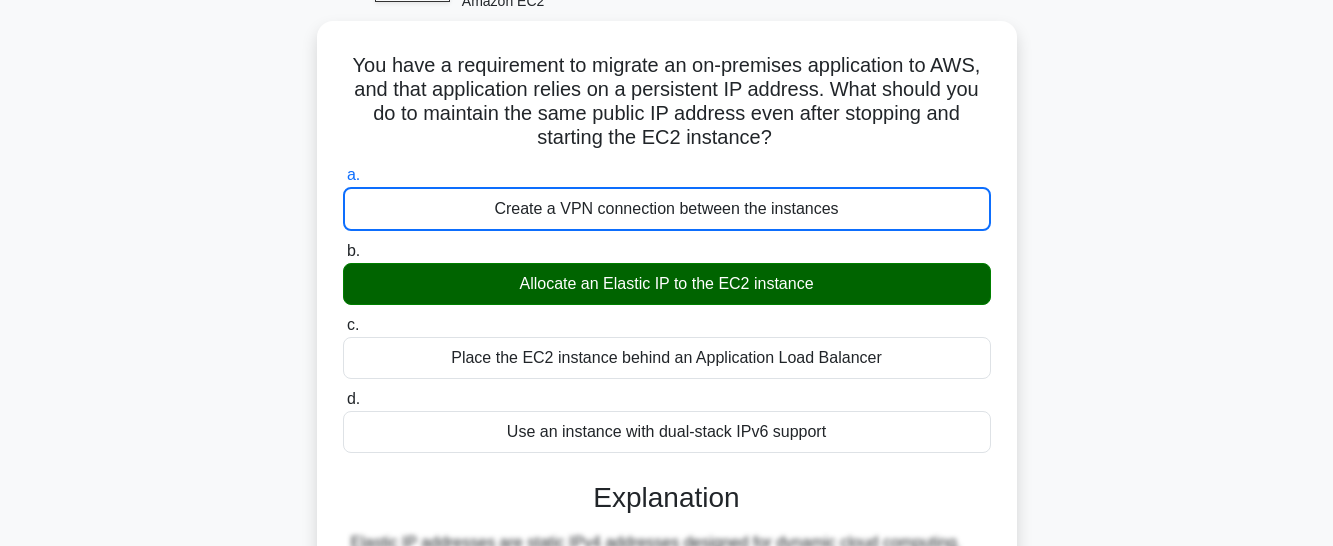 click on "b.
Allocate an Elastic IP to the EC2 instance" at bounding box center (343, 251) 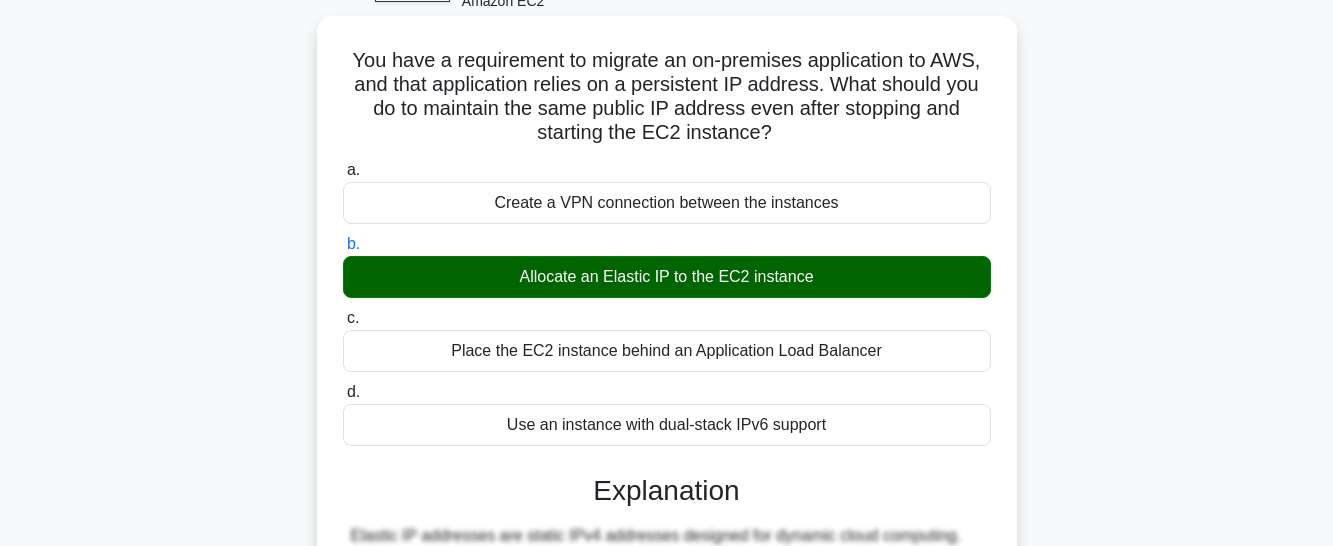 click on "Explanation" at bounding box center (667, 491) 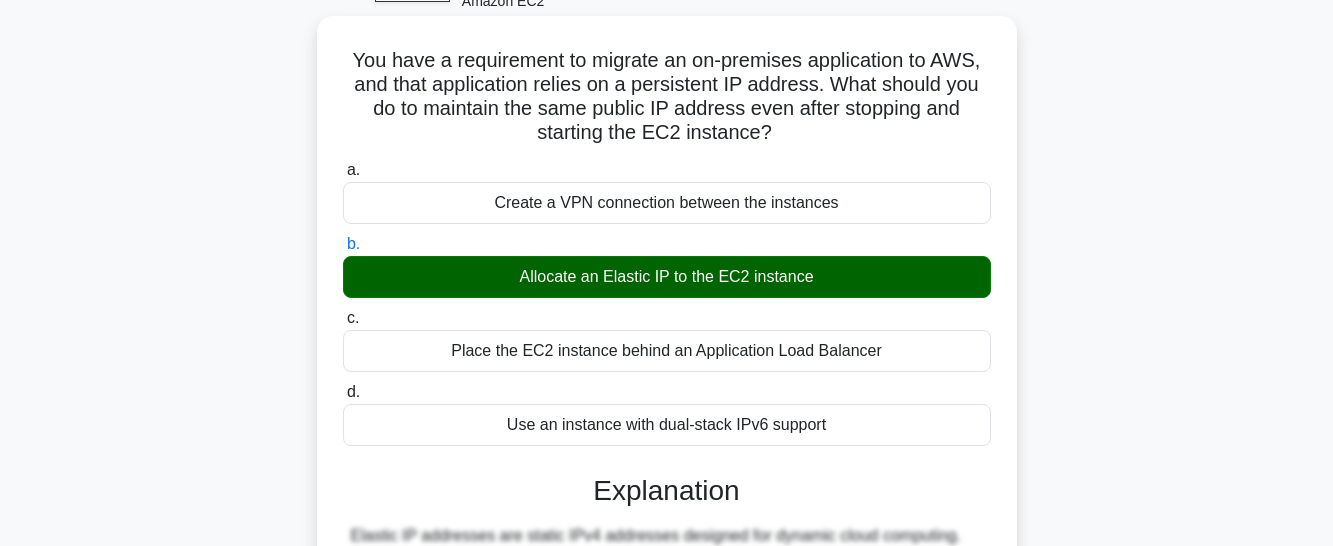 click on "Explanation" at bounding box center [667, 491] 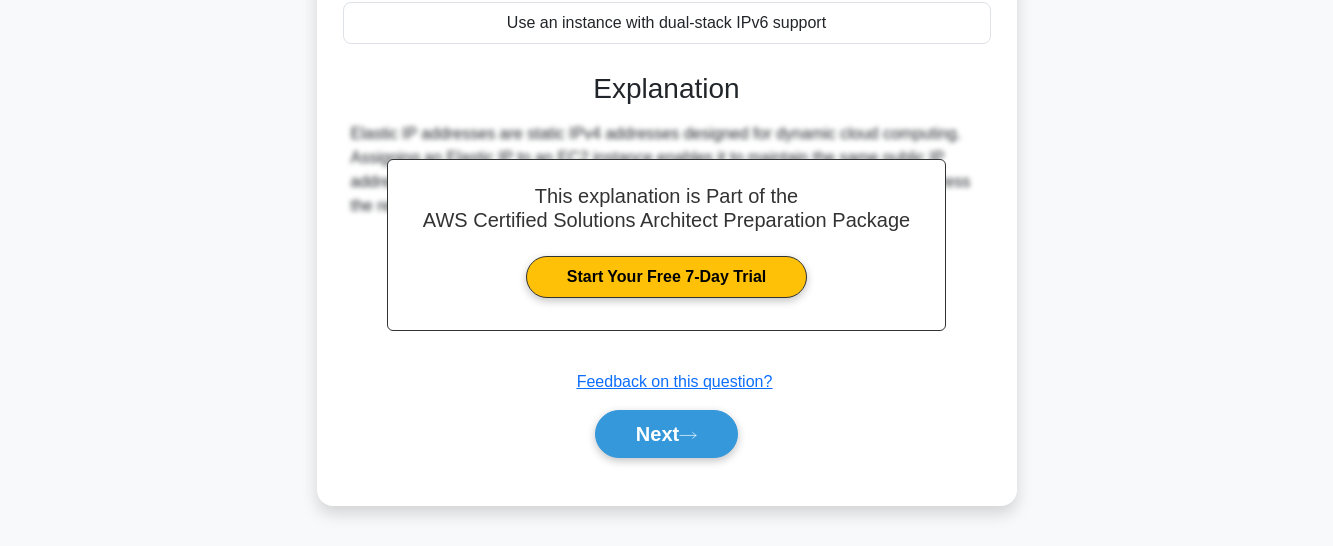 scroll, scrollTop: 534, scrollLeft: 0, axis: vertical 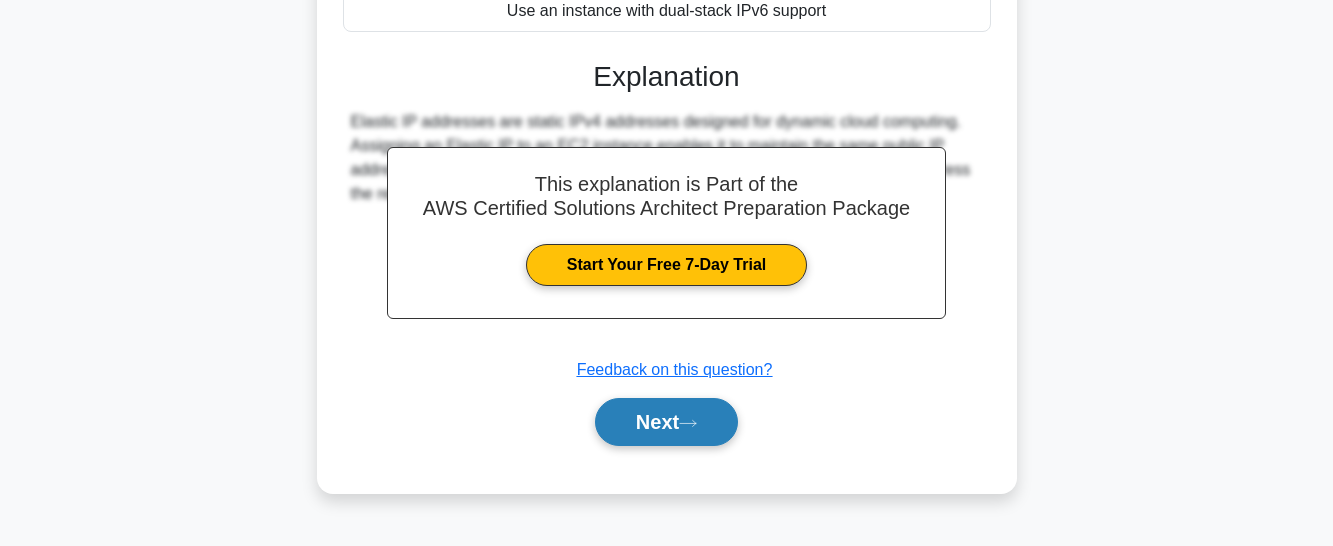 click on "Next" at bounding box center [666, 422] 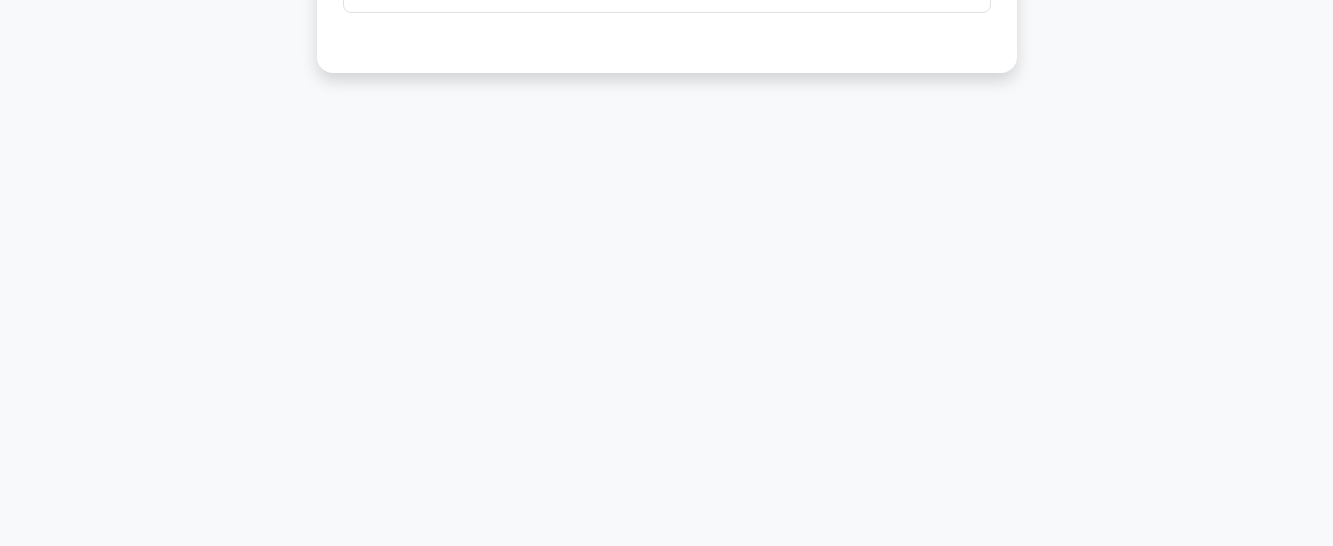 click on "2:45
Stop
AWS Certified Solutions Architect  - Amazon EC2
Beginner
4/5
A critical database application is using only EBS General Purpose (gp2) volumes but now requires lower-latency IOPS. What is the best approach to achieving this desired performance?
.spinner_0XTQ{transform-origin:center;animation:spinner_y6GP .75s linear infinite}@keyframes spinner_y6GP{100%{transform:rotate(360deg)}}
a.
b. c. d." at bounding box center [667, 38] 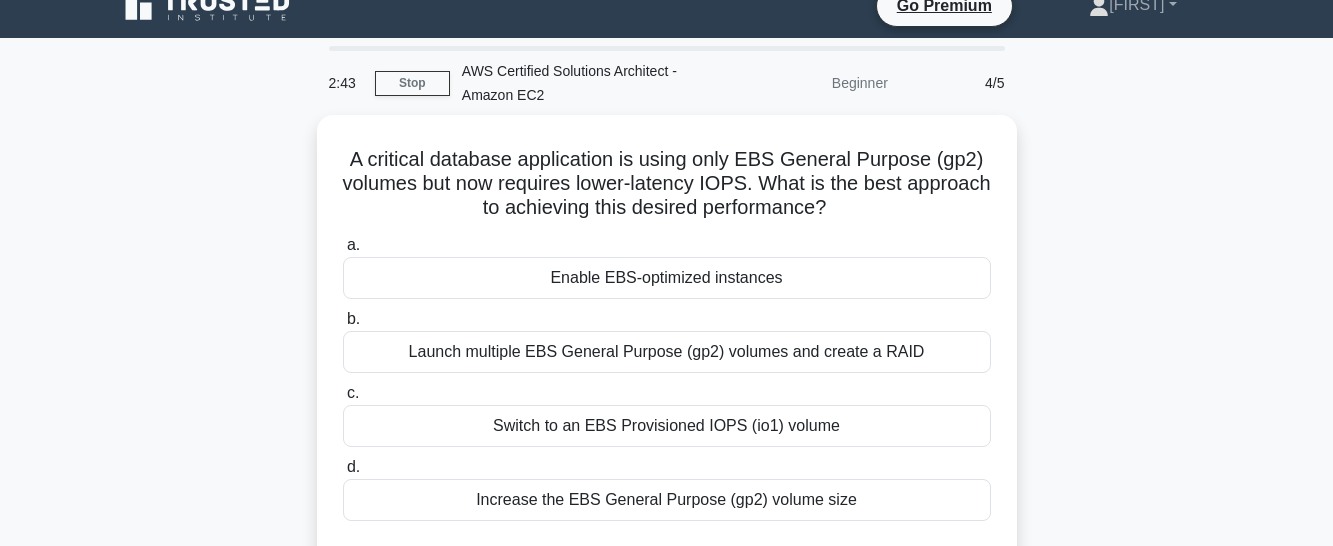 scroll, scrollTop: 14, scrollLeft: 0, axis: vertical 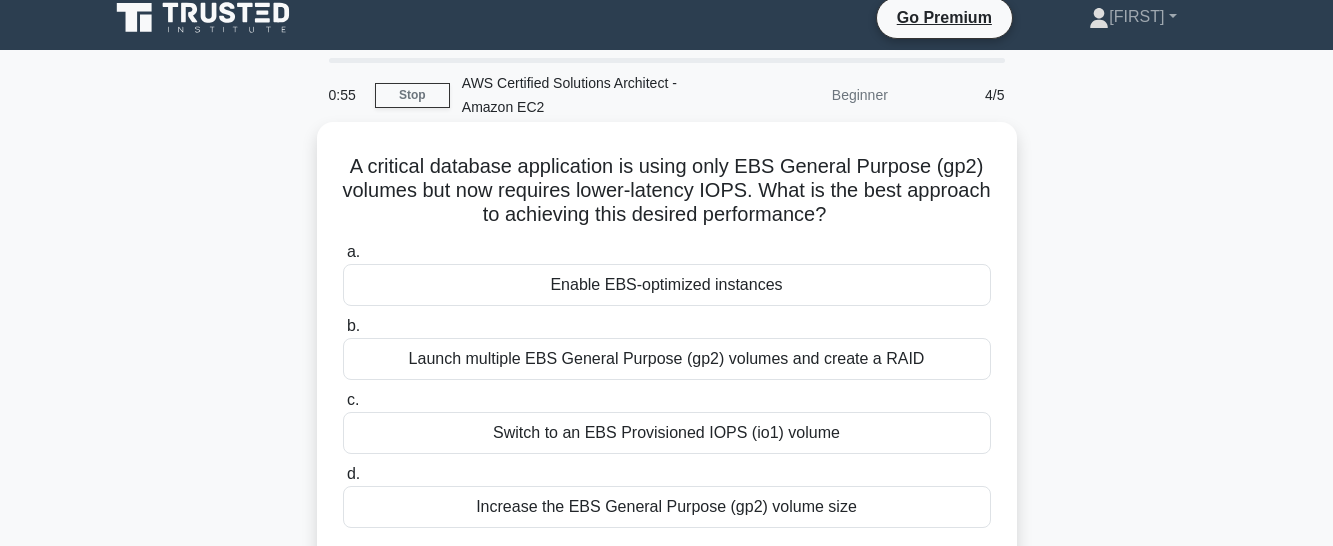 click on "Switch to an EBS Provisioned IOPS (io1) volume" at bounding box center [667, 433] 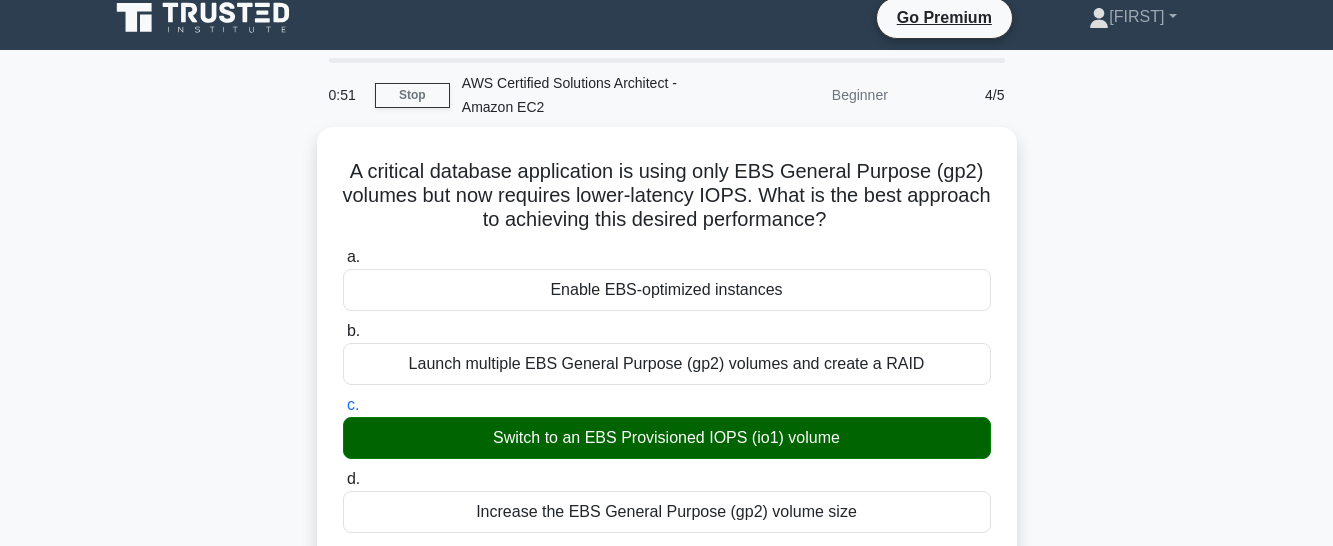 click on "d.
Increase the EBS General Purpose (gp2) volume size" at bounding box center (343, 479) 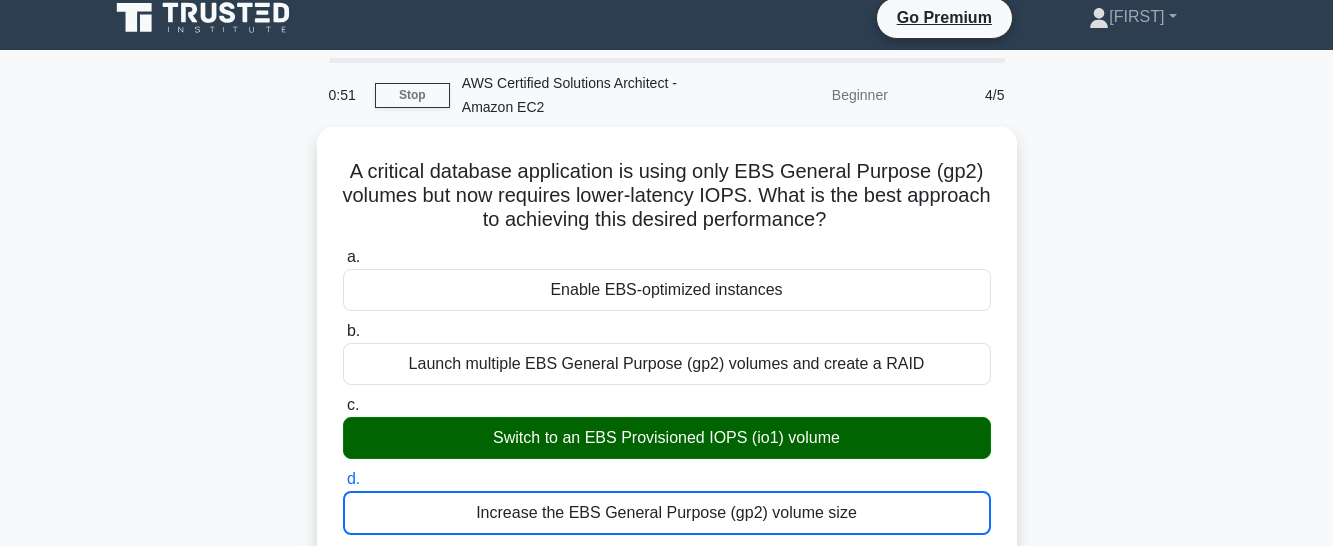 click on "a.
Enable EBS-optimized instances" at bounding box center (343, 257) 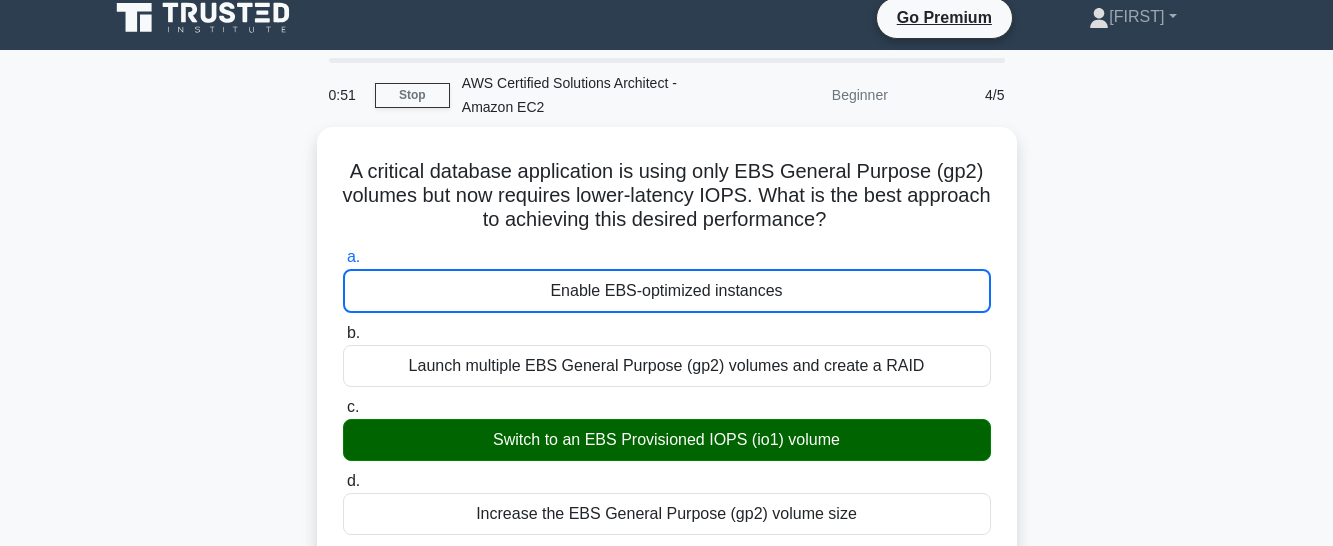 click on "b.
Launch multiple EBS General Purpose (gp2) volumes and create a RAID" at bounding box center [343, 333] 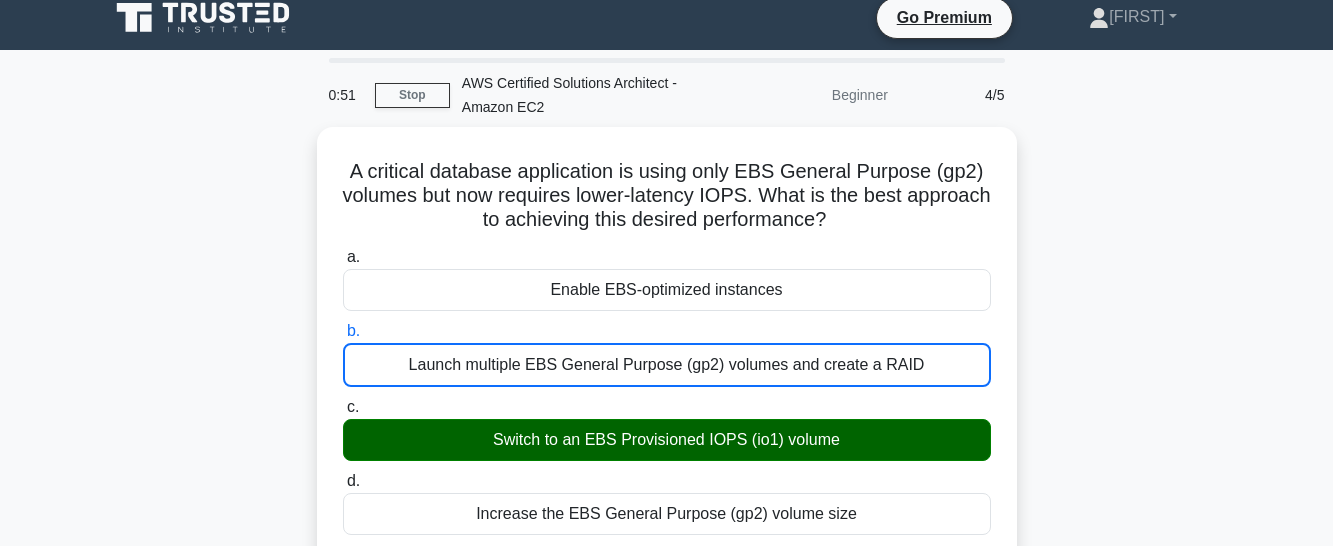 click on "c.
Switch to an EBS Provisioned IOPS (io1) volume" at bounding box center (343, 407) 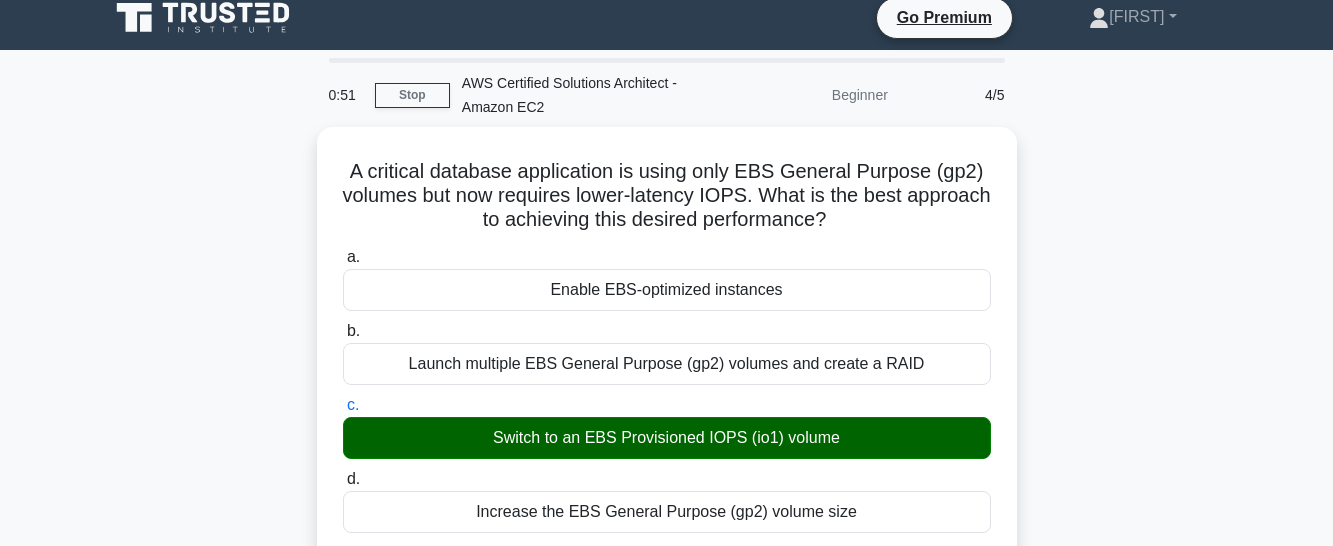 click on "d.
Increase the EBS General Purpose (gp2) volume size" at bounding box center [343, 479] 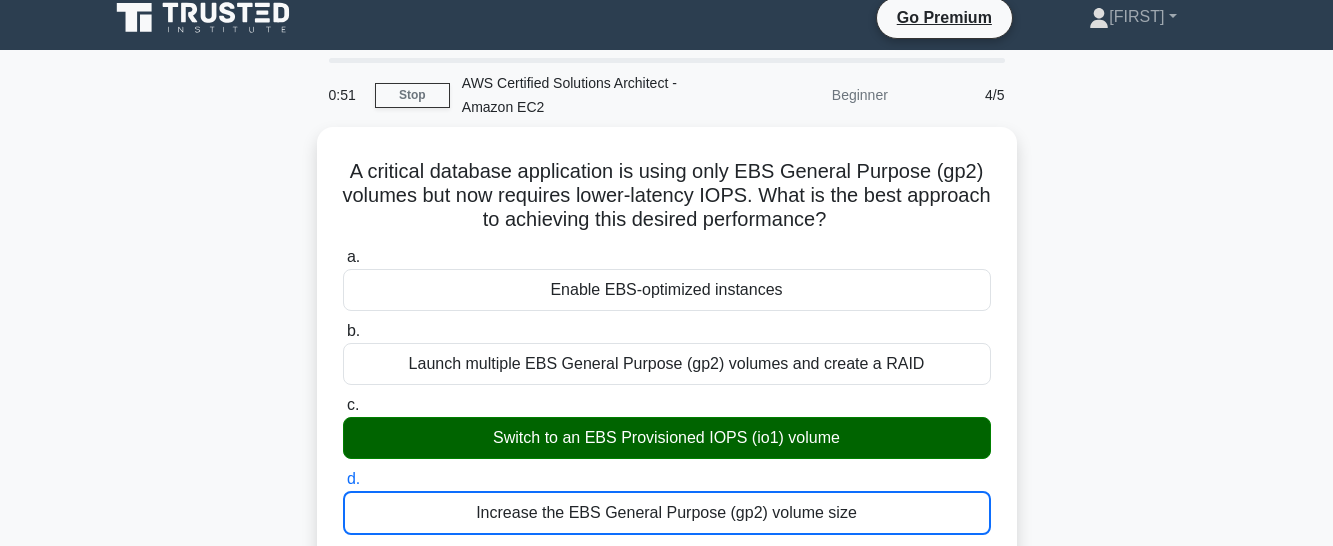 click on "a.
Enable EBS-optimized instances" at bounding box center [343, 257] 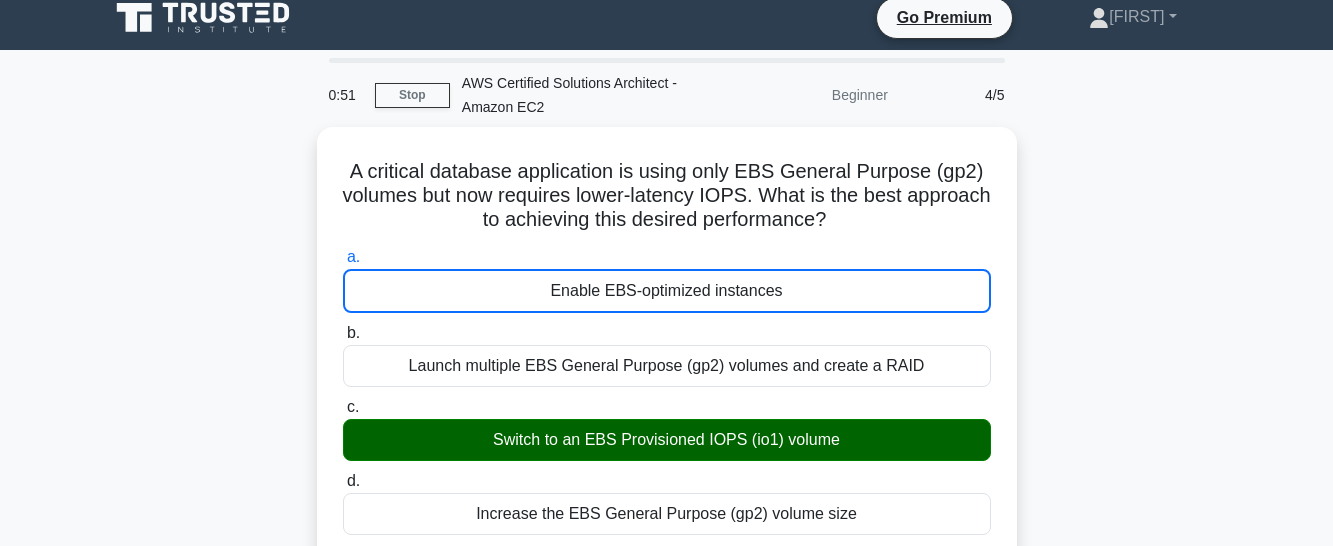 click on "b.
Launch multiple EBS General Purpose (gp2) volumes and create a RAID" at bounding box center [343, 333] 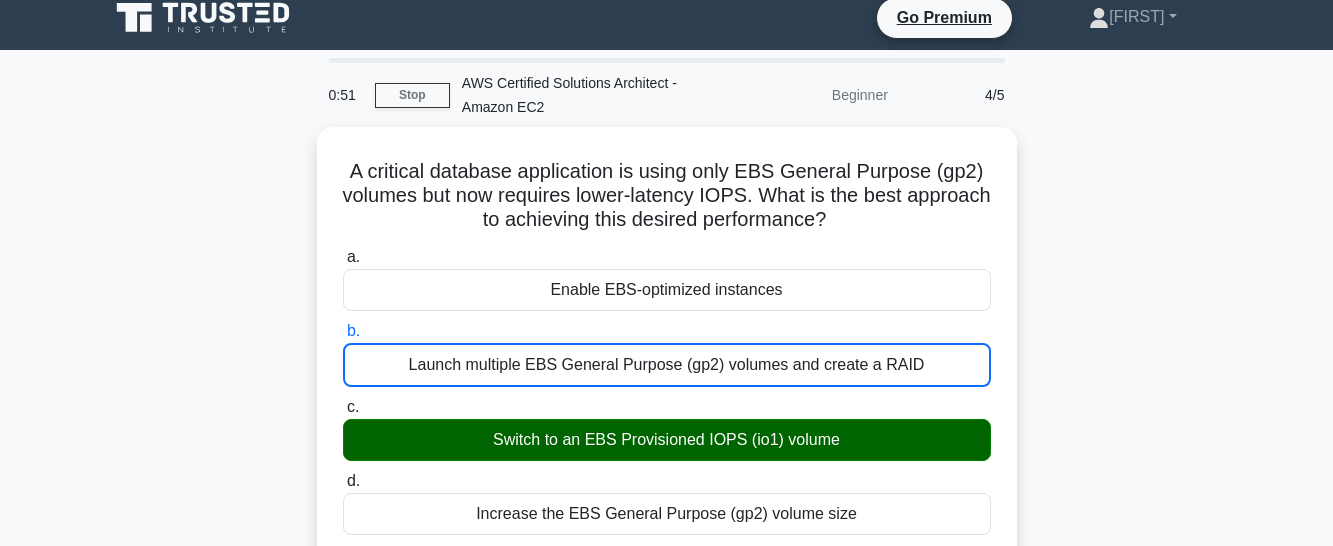 click on "c.
Switch to an EBS Provisioned IOPS (io1) volume" at bounding box center [343, 407] 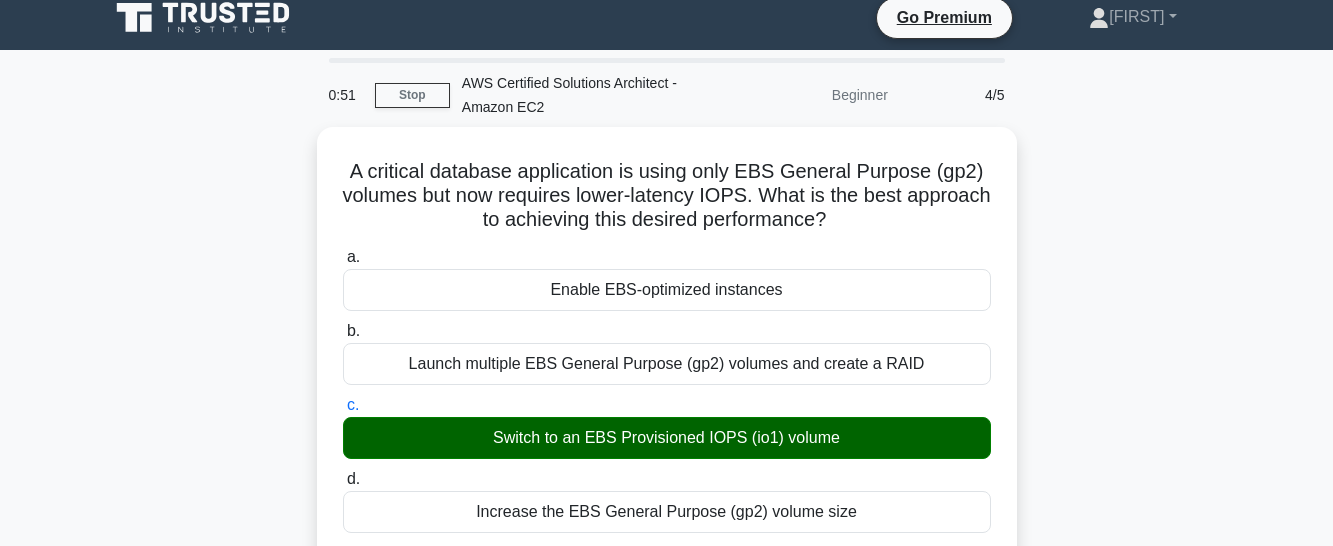 click on "d.
Increase the EBS General Purpose (gp2) volume size" at bounding box center (343, 479) 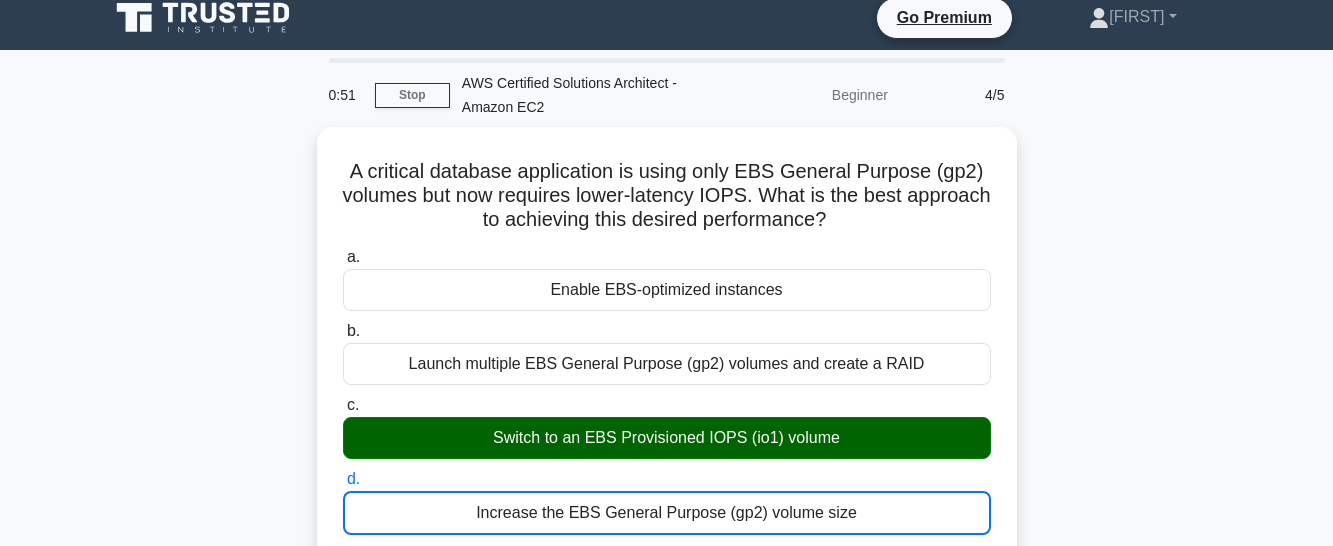 click on "a.
Enable EBS-optimized instances" at bounding box center [343, 257] 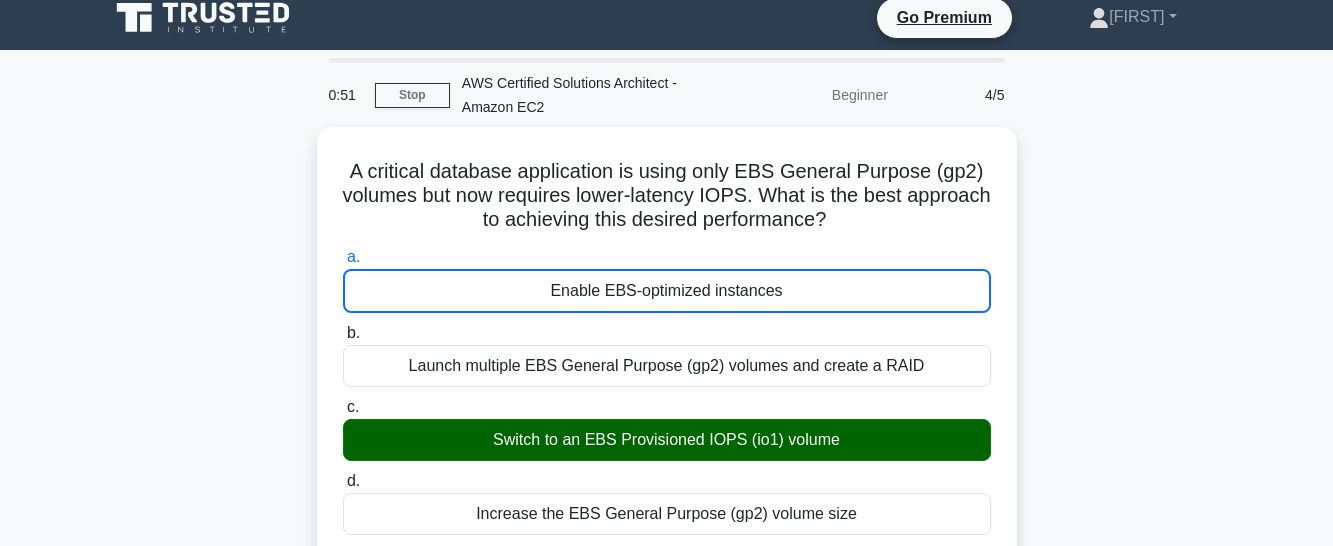 click on "b.
Launch multiple EBS General Purpose (gp2) volumes and create a RAID" at bounding box center [343, 333] 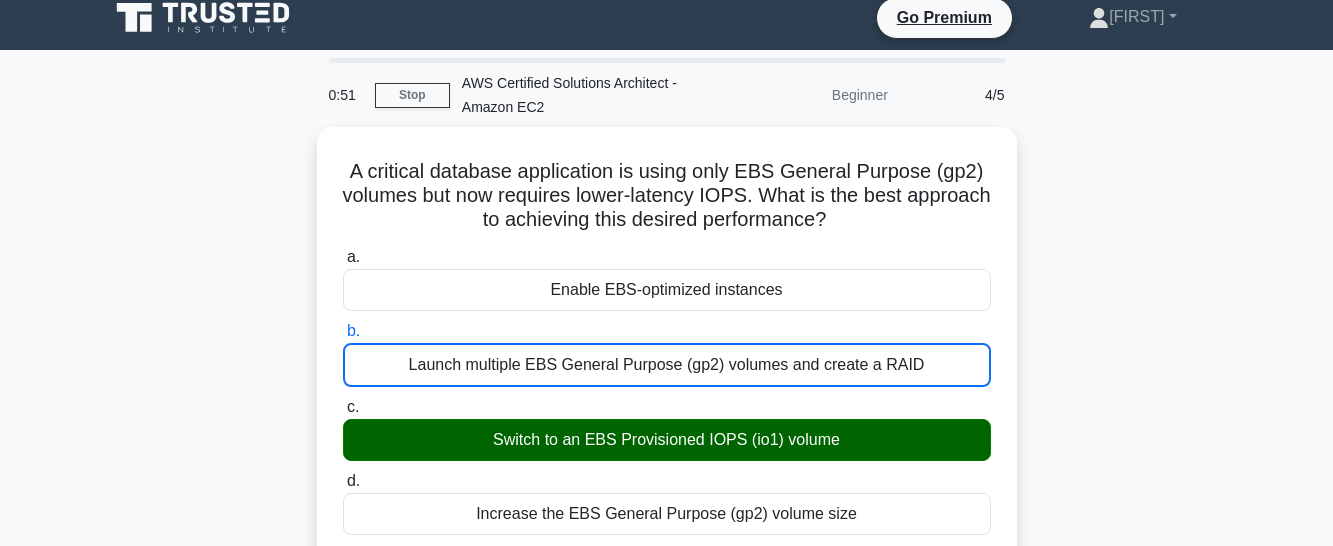 click on "c.
Switch to an EBS Provisioned IOPS (io1) volume" at bounding box center [343, 407] 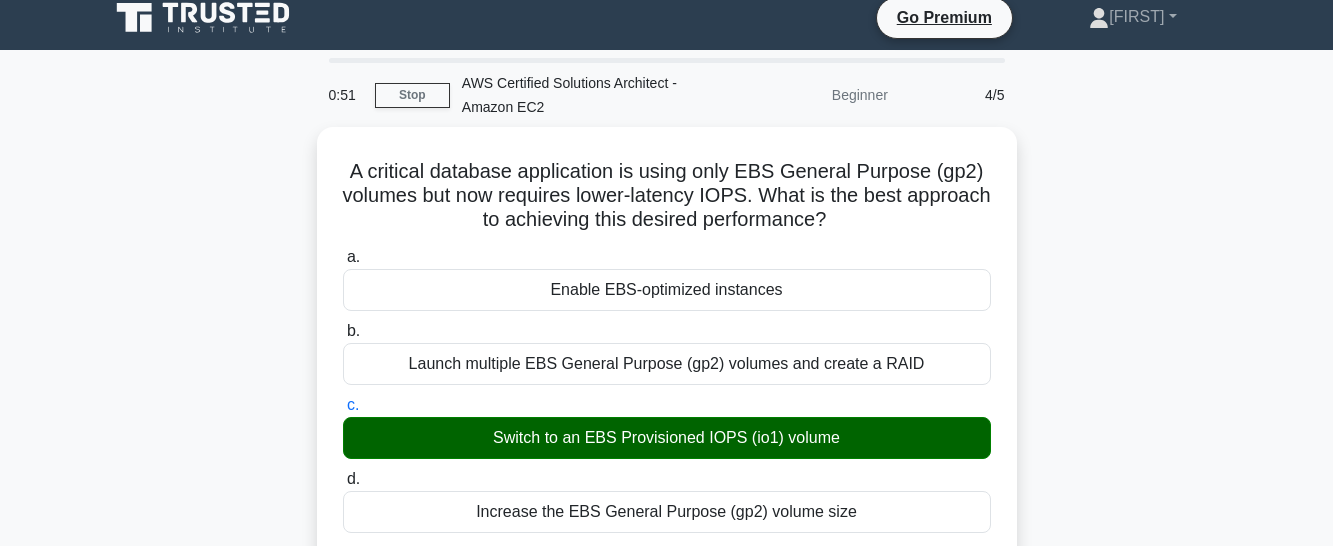 click on "d.
Increase the EBS General Purpose (gp2) volume size" at bounding box center (343, 479) 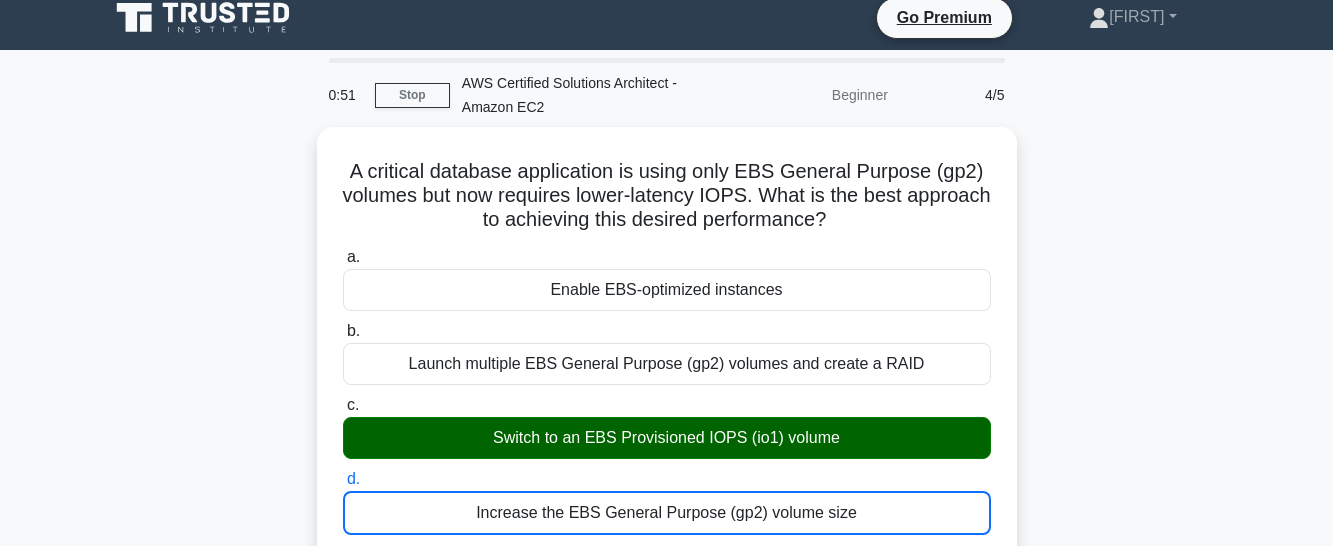 click on "a.
Enable EBS-optimized instances" at bounding box center [343, 257] 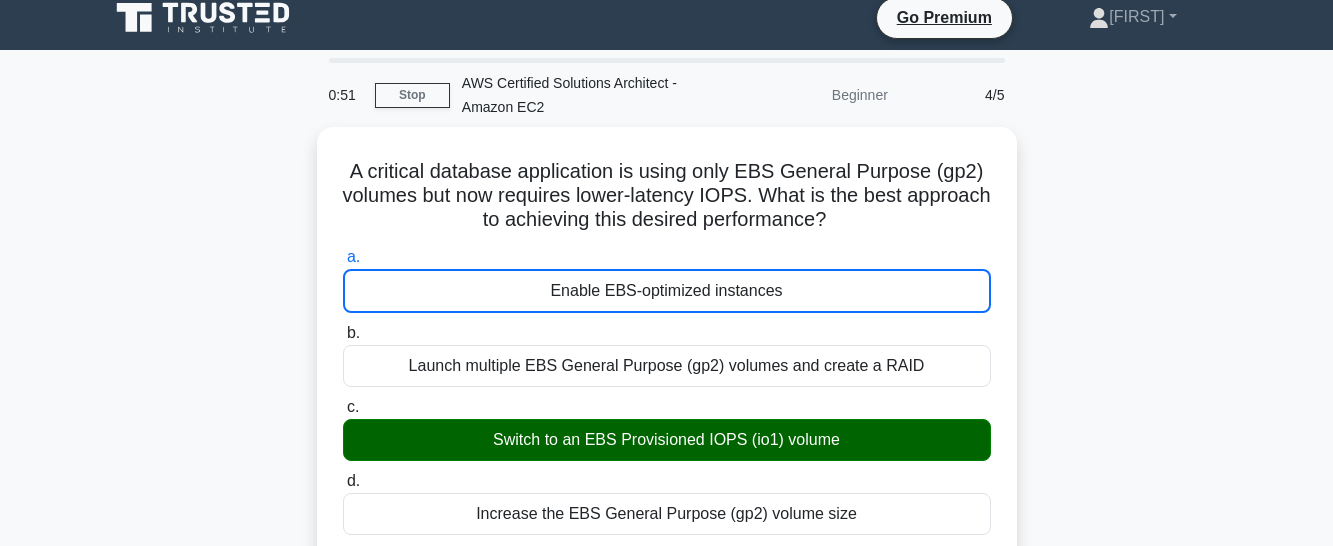 click on "b.
Launch multiple EBS General Purpose (gp2) volumes and create a RAID" at bounding box center (343, 333) 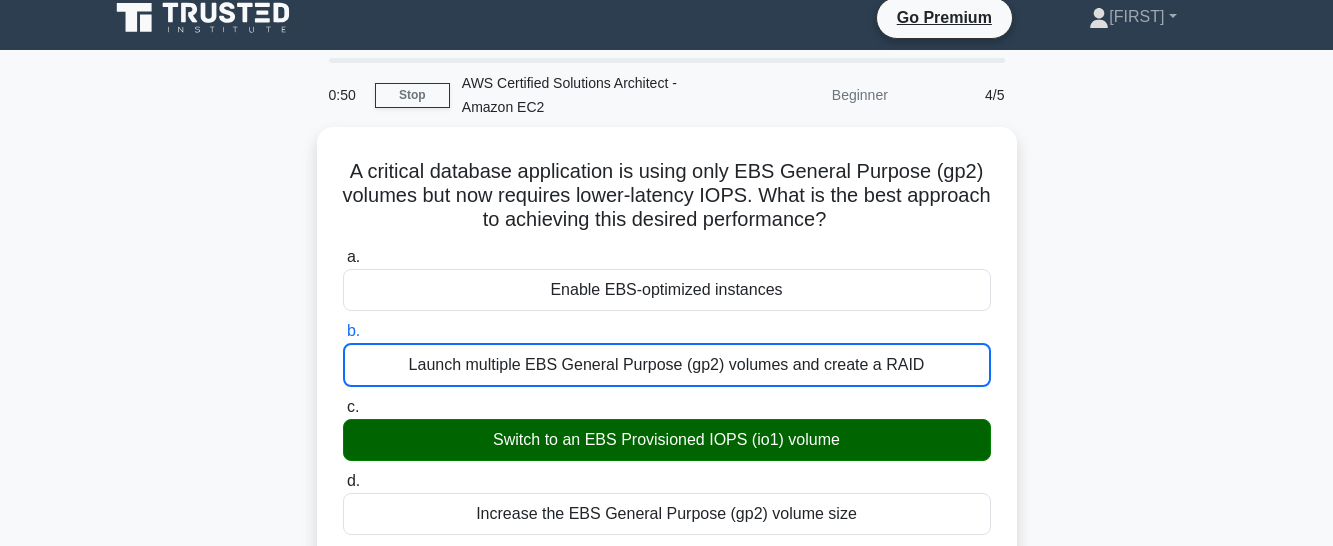 click on "c.
Switch to an EBS Provisioned IOPS (io1) volume" at bounding box center [343, 407] 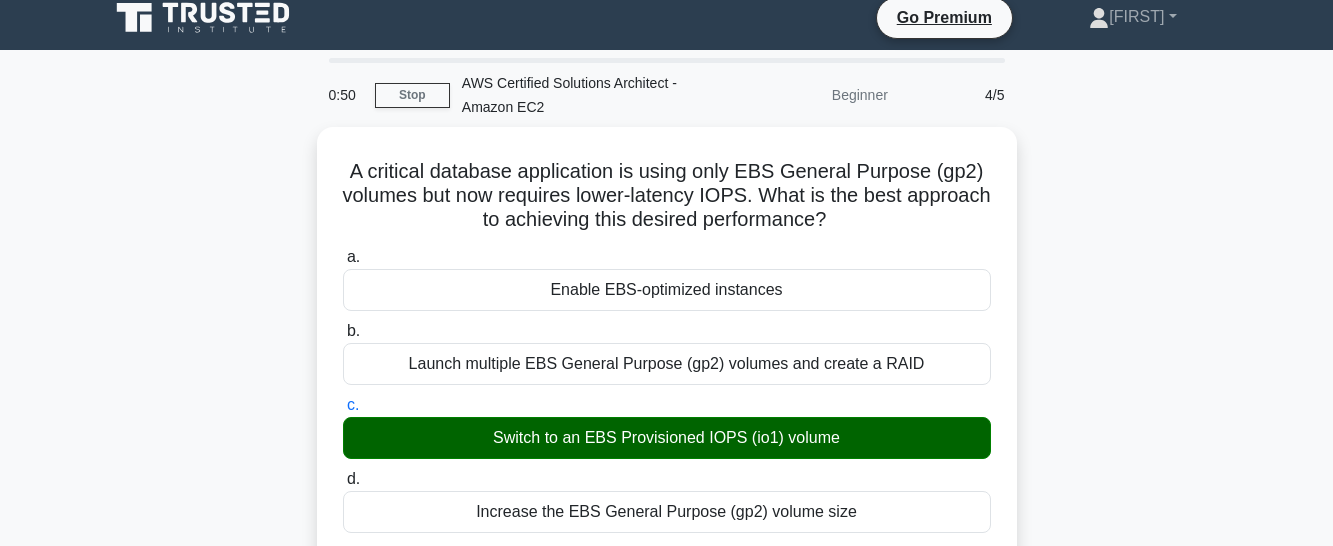 click on "d.
Increase the EBS General Purpose (gp2) volume size" at bounding box center (343, 479) 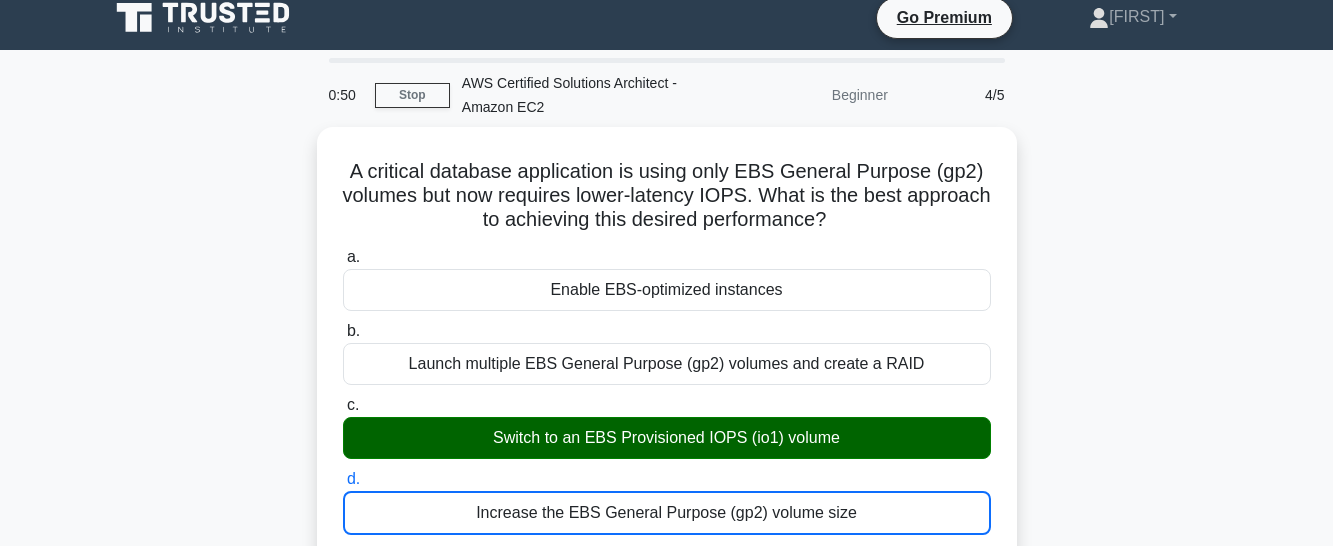 click on "a.
Enable EBS-optimized instances" at bounding box center (343, 257) 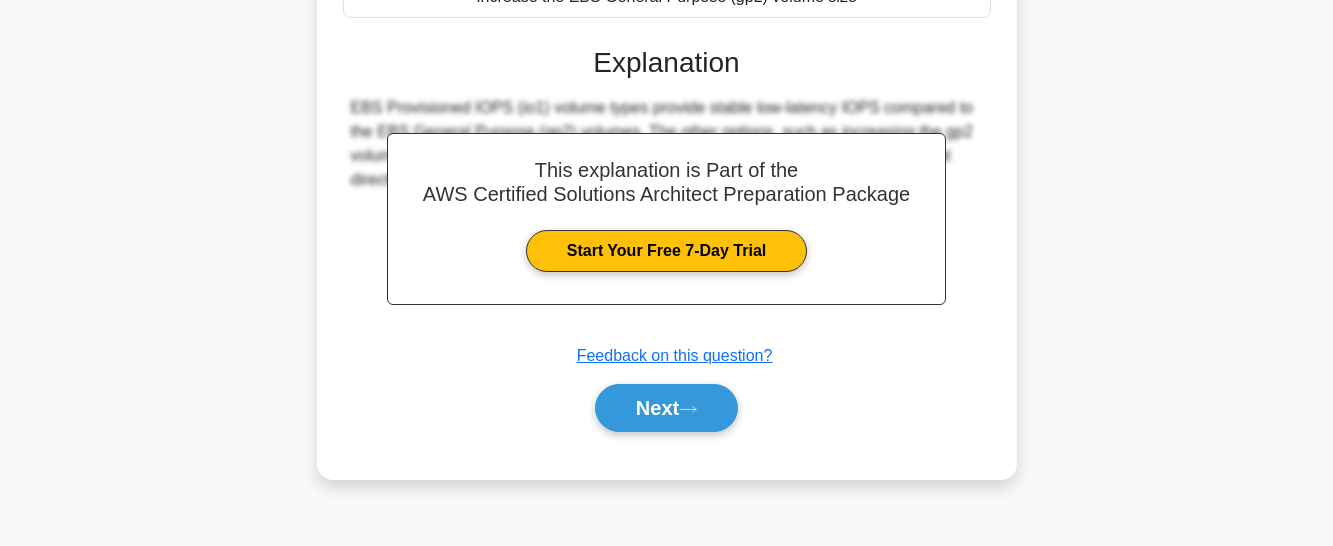scroll, scrollTop: 534, scrollLeft: 0, axis: vertical 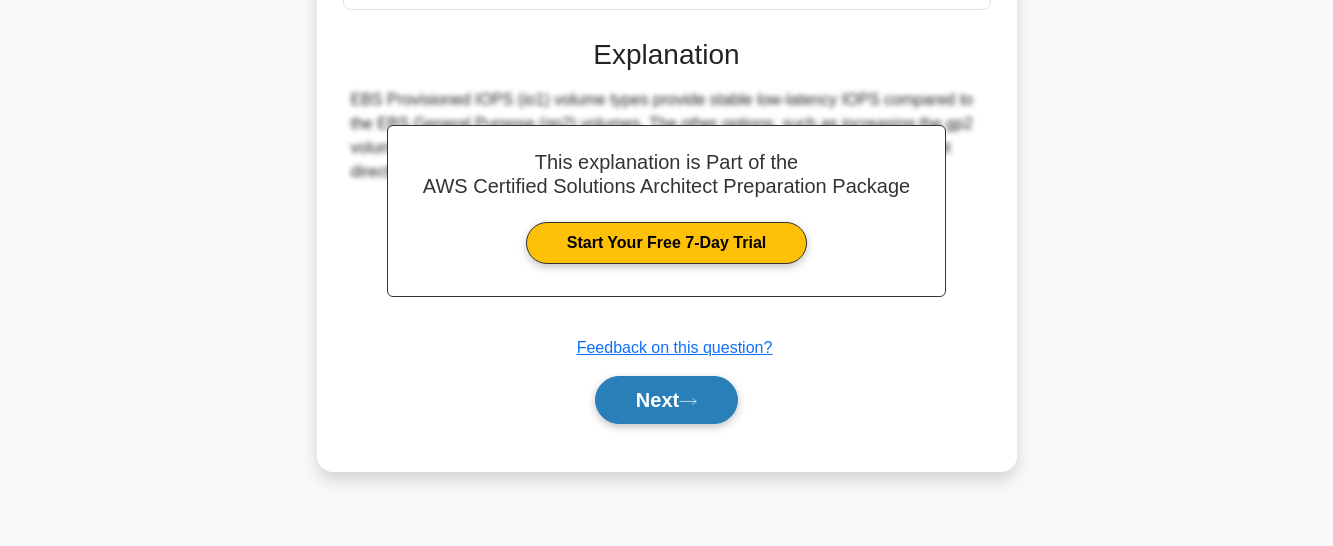click on "Next" at bounding box center [666, 400] 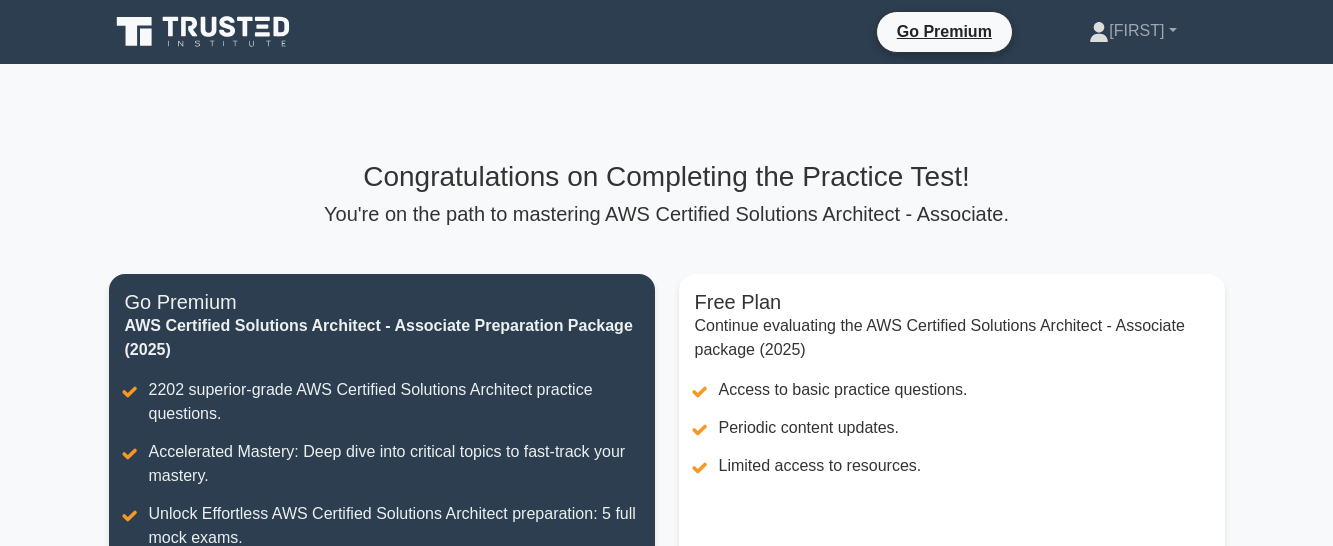 scroll, scrollTop: 0, scrollLeft: 0, axis: both 